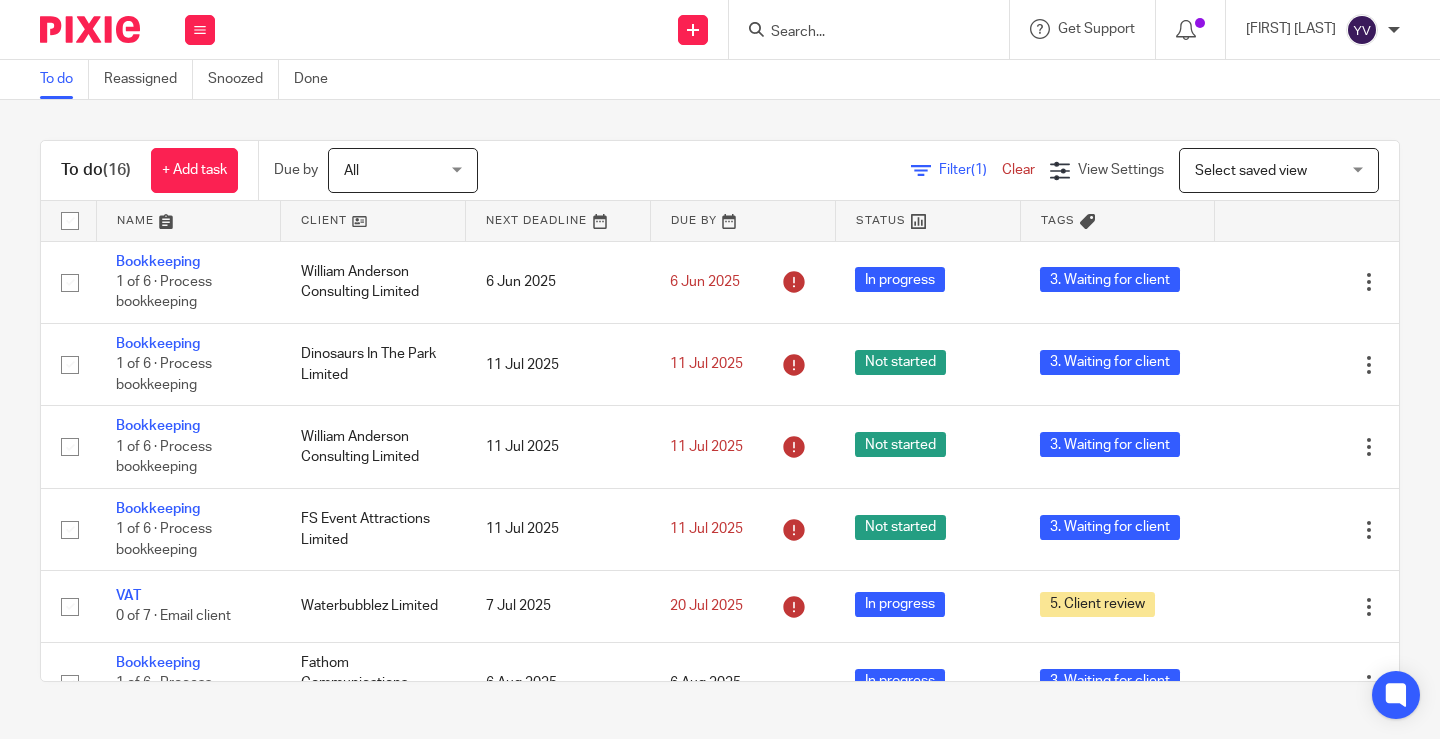 scroll, scrollTop: 0, scrollLeft: 0, axis: both 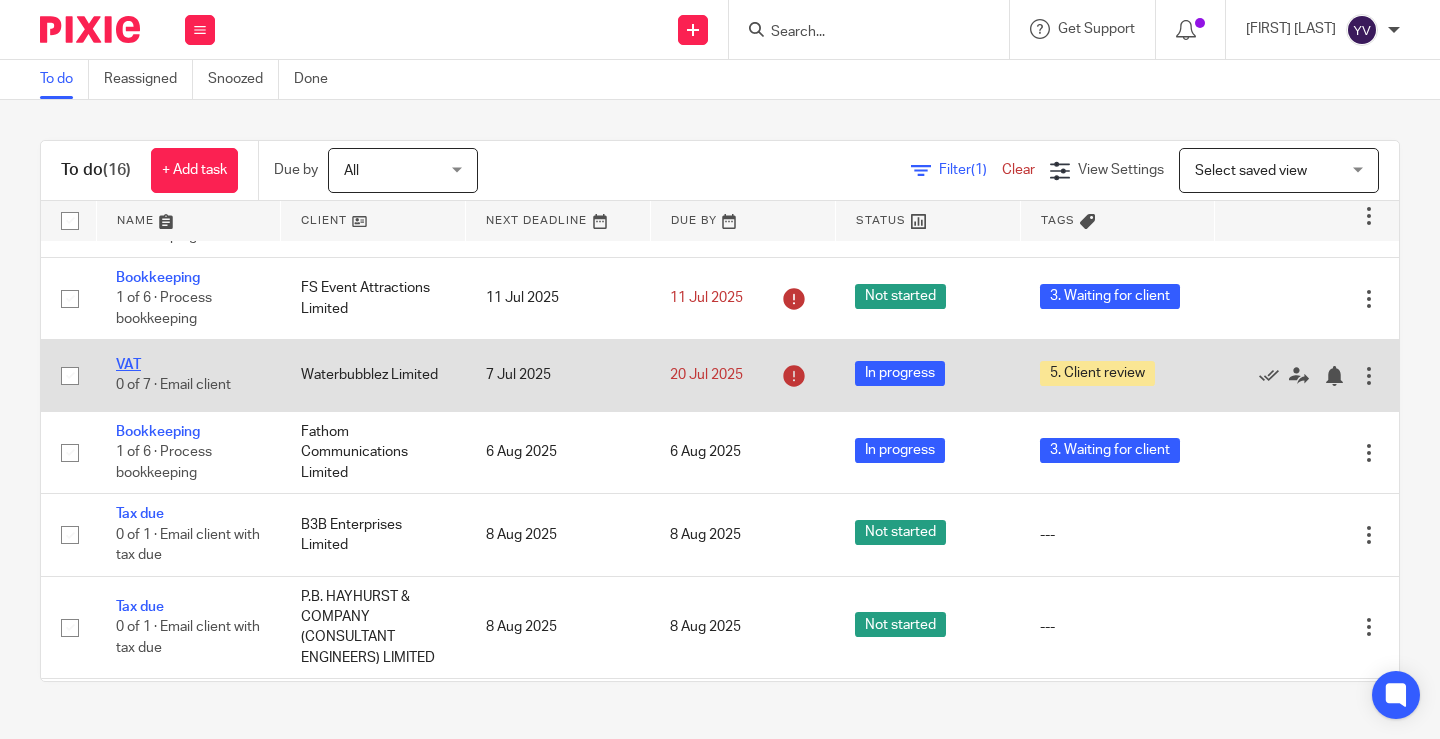 click on "VAT" at bounding box center (128, 365) 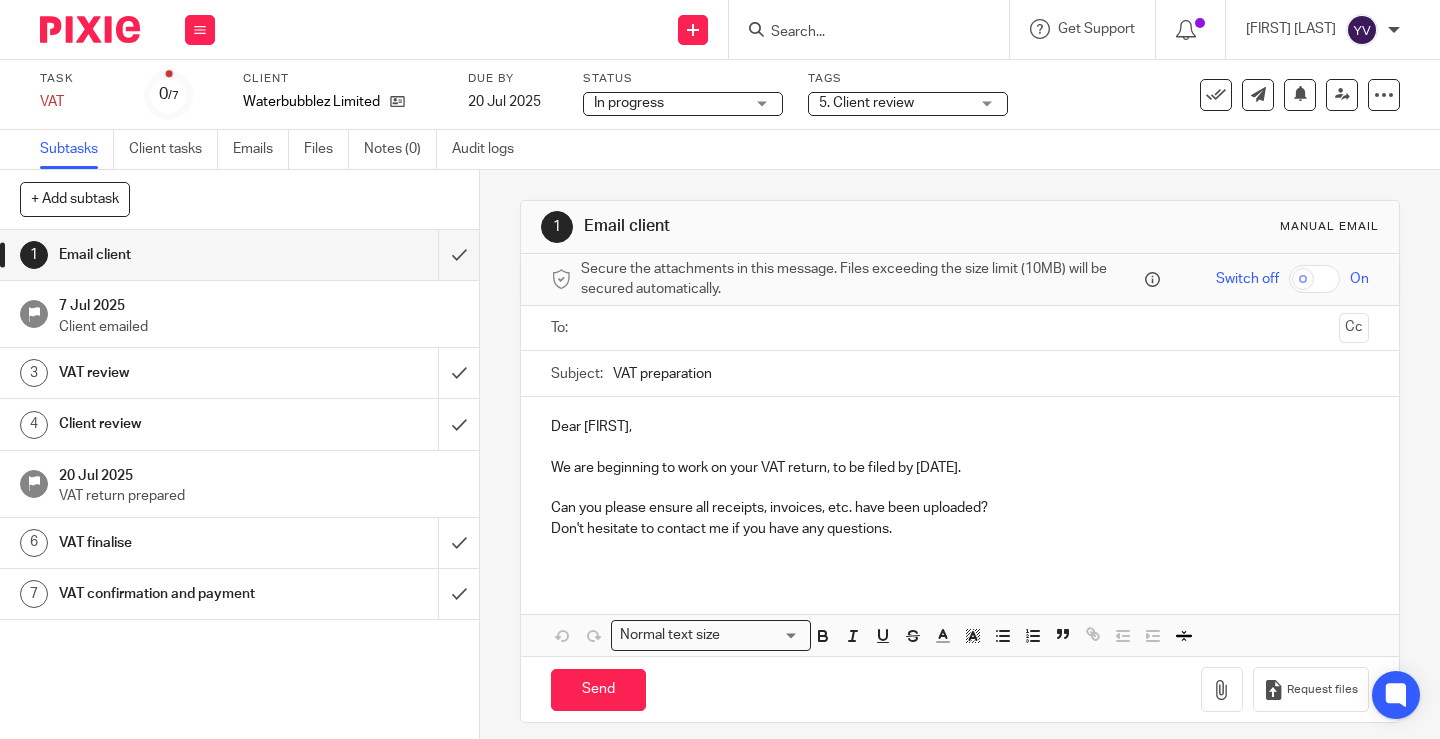 scroll, scrollTop: 0, scrollLeft: 0, axis: both 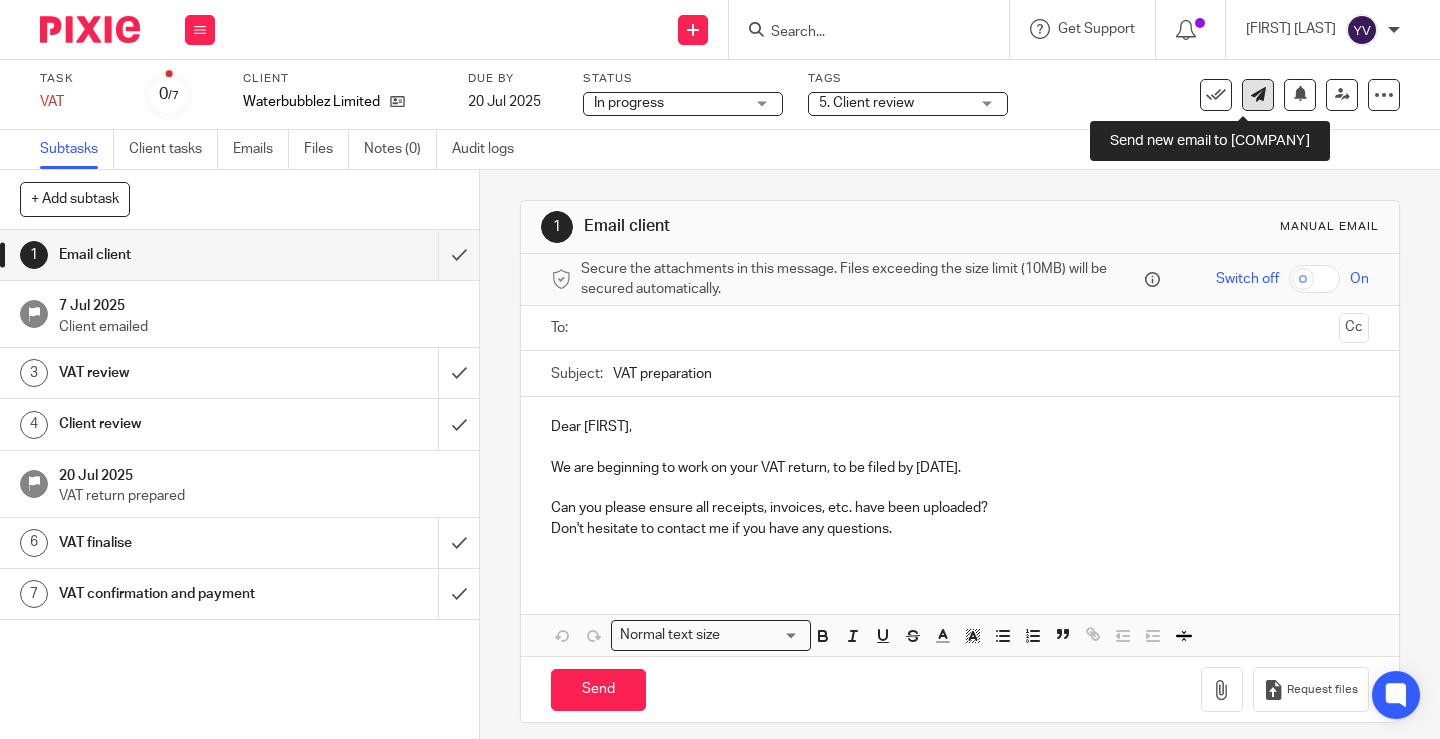 click at bounding box center (1258, 94) 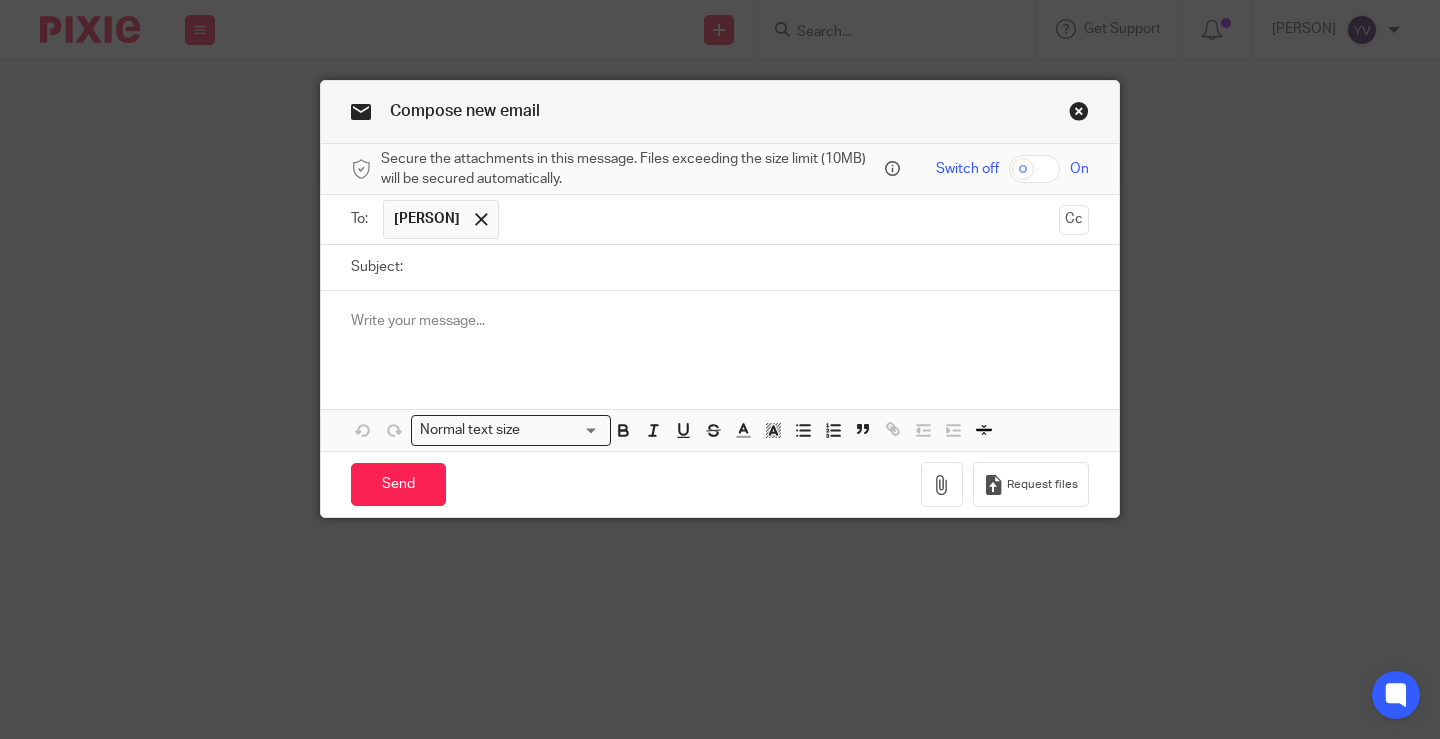 scroll, scrollTop: 0, scrollLeft: 0, axis: both 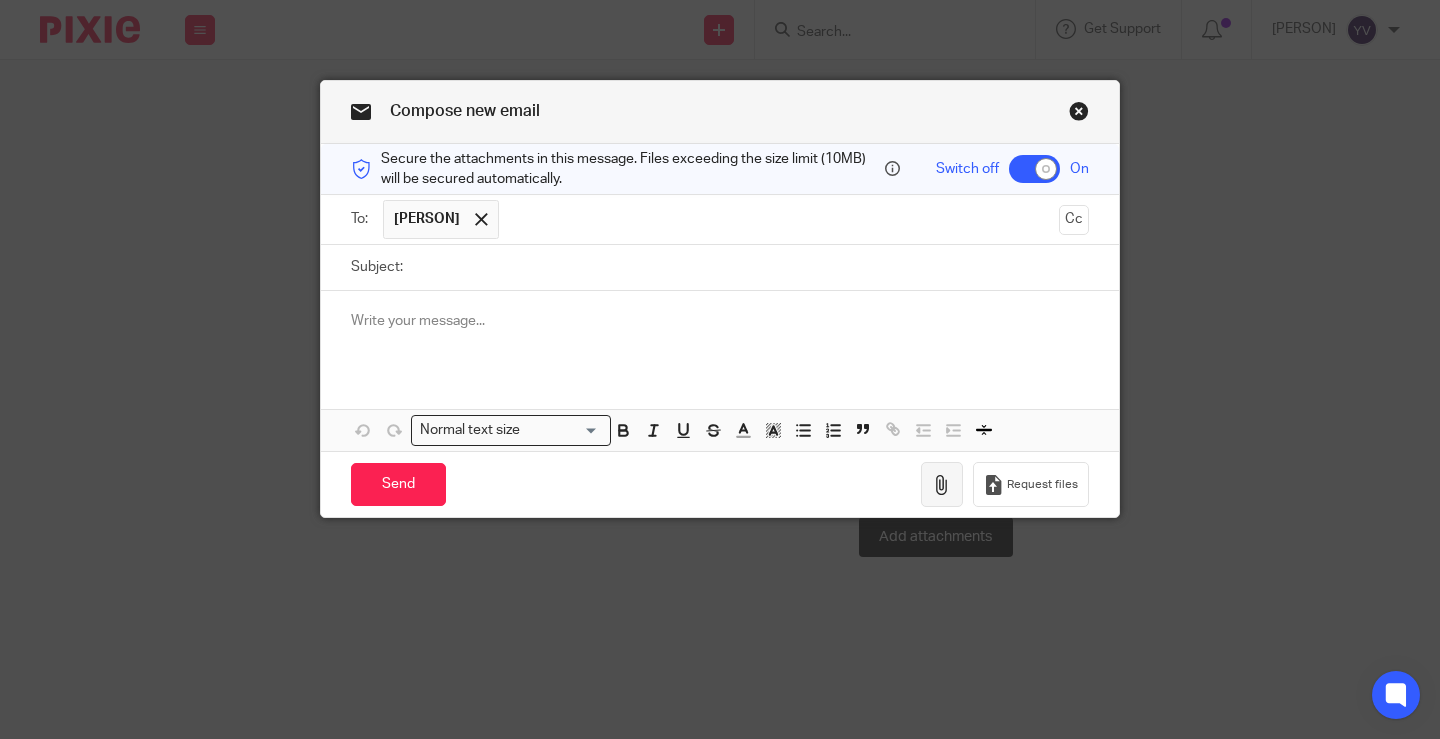 click at bounding box center (942, 485) 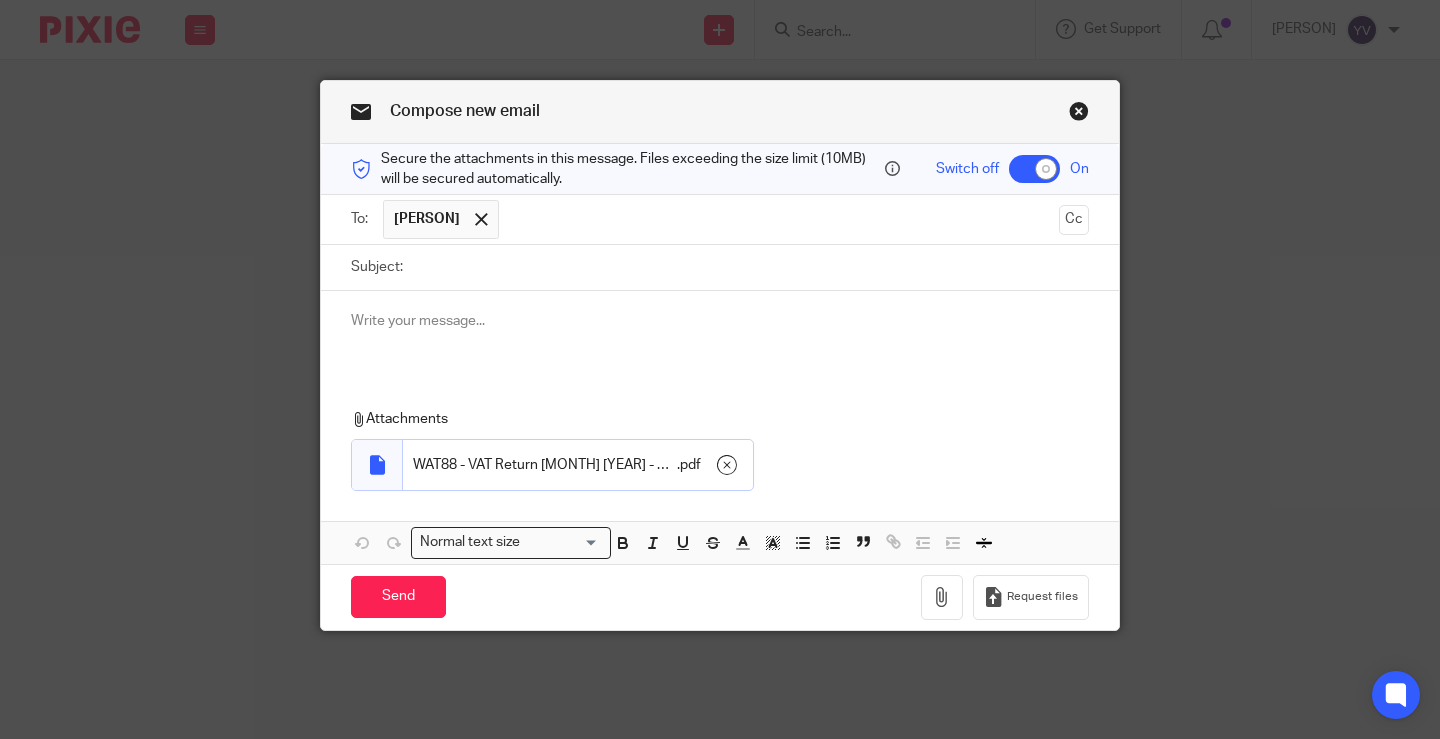 click on "Subject:" at bounding box center (751, 267) 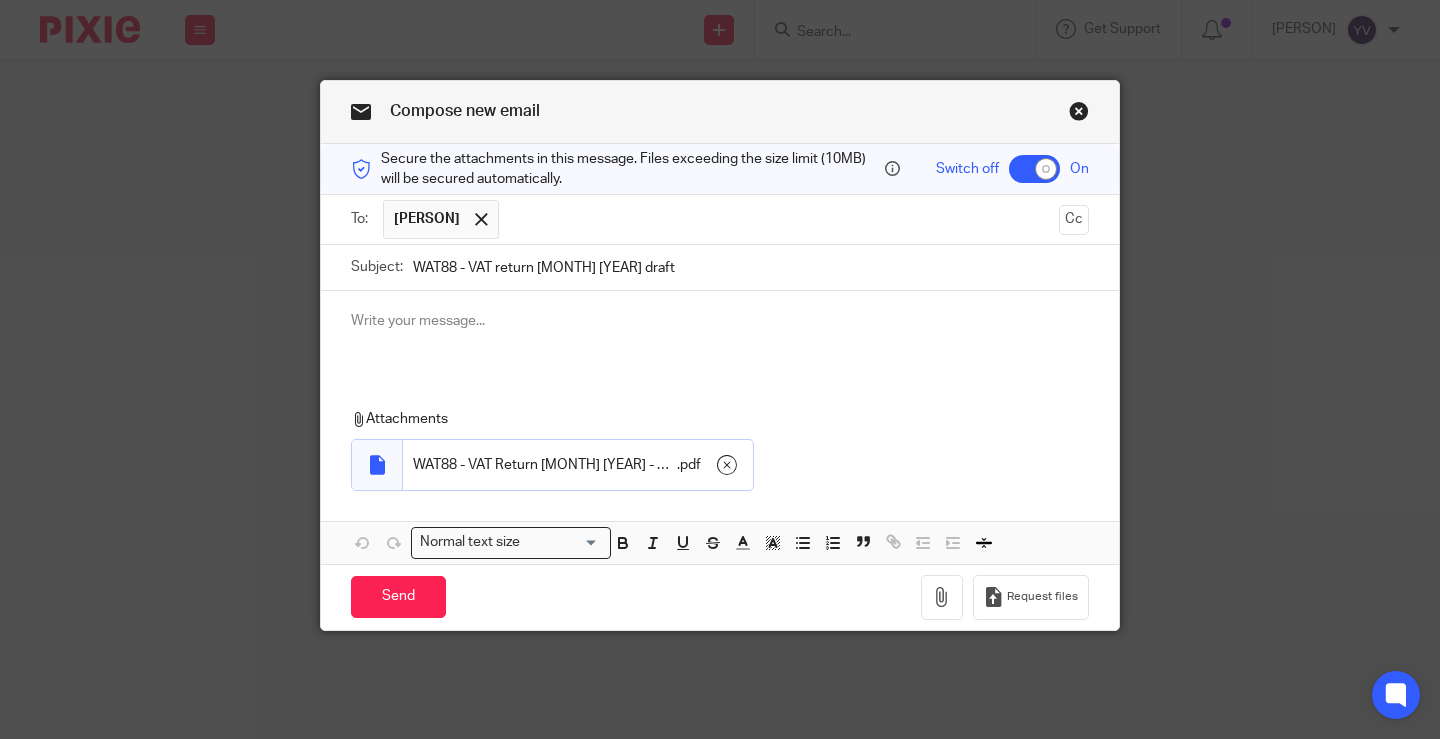 click on "WAT88 - VAT return June 2025 draft" at bounding box center [751, 267] 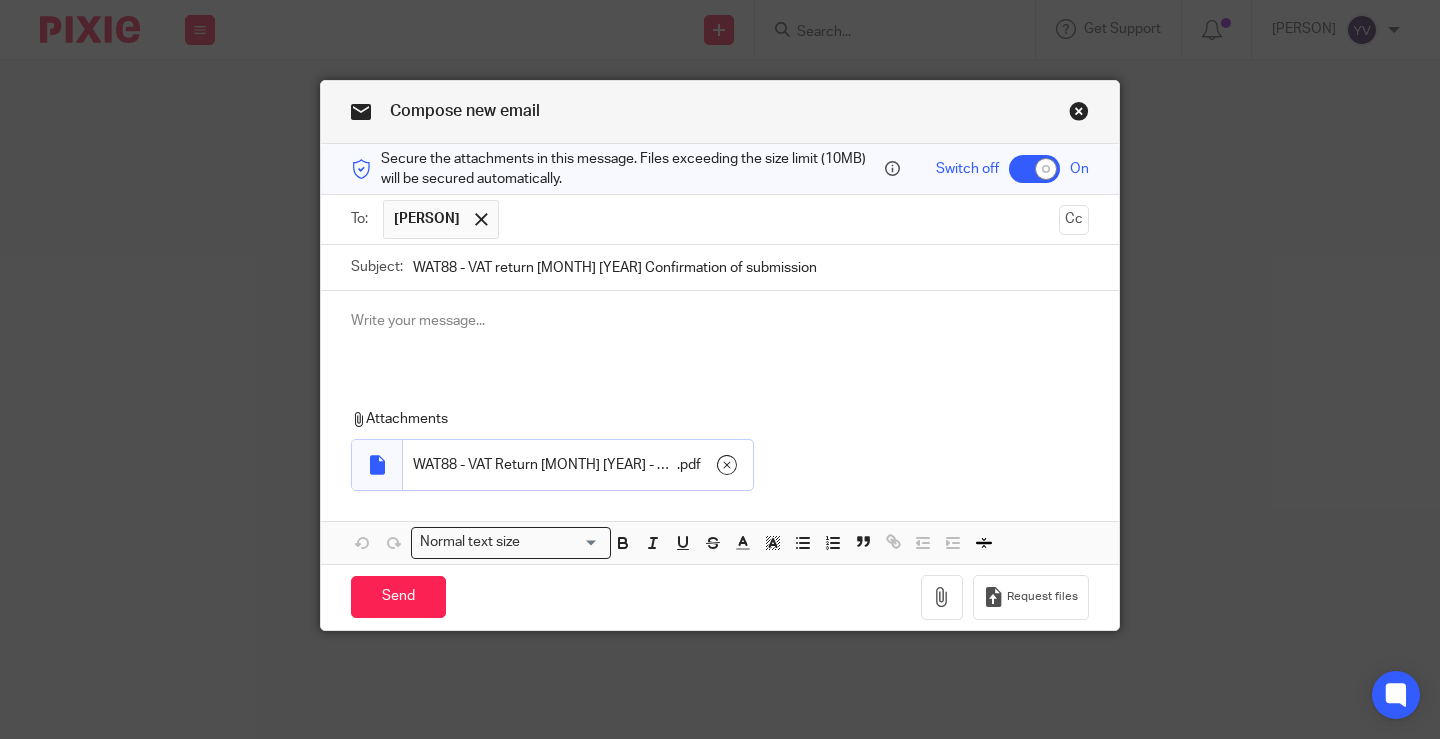 type on "WAT88 - VAT return June 2025 Confirmation of submission" 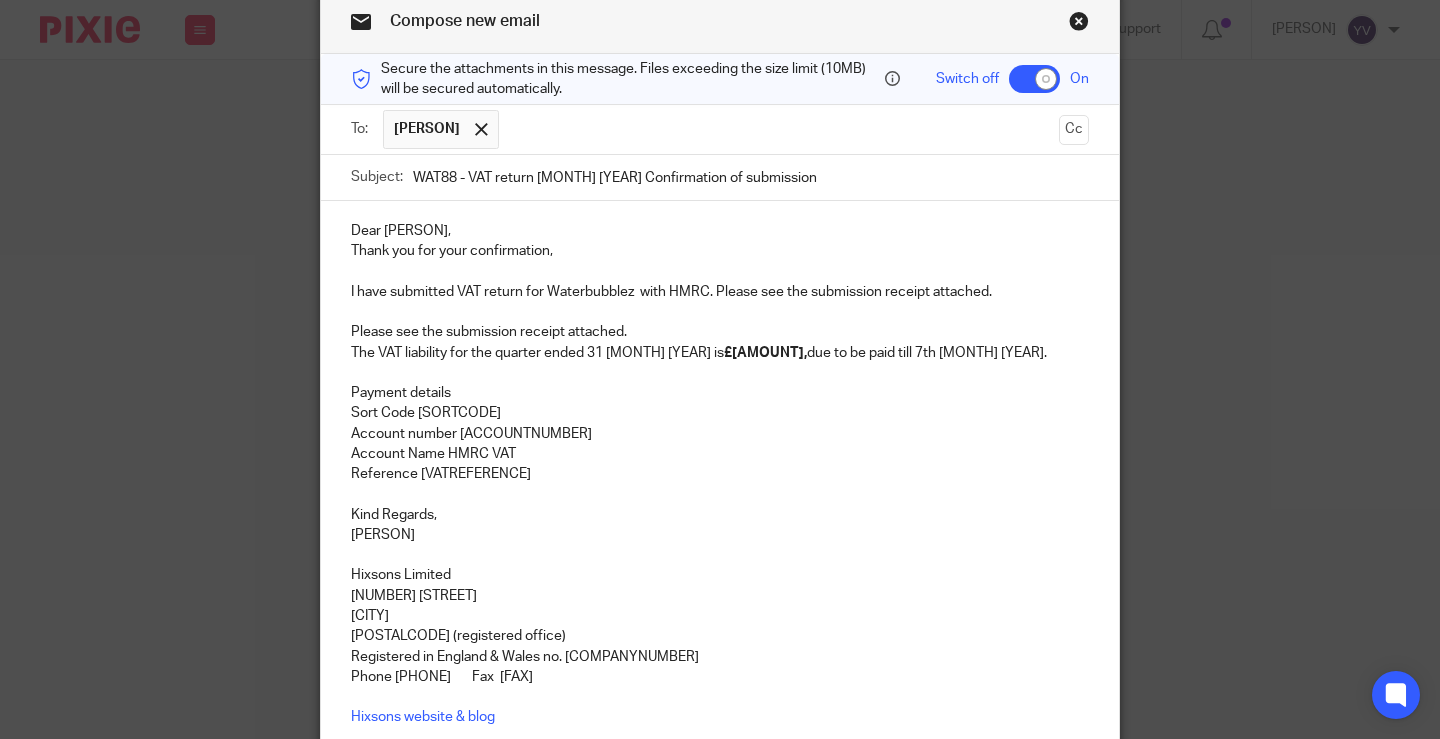 scroll, scrollTop: 0, scrollLeft: 0, axis: both 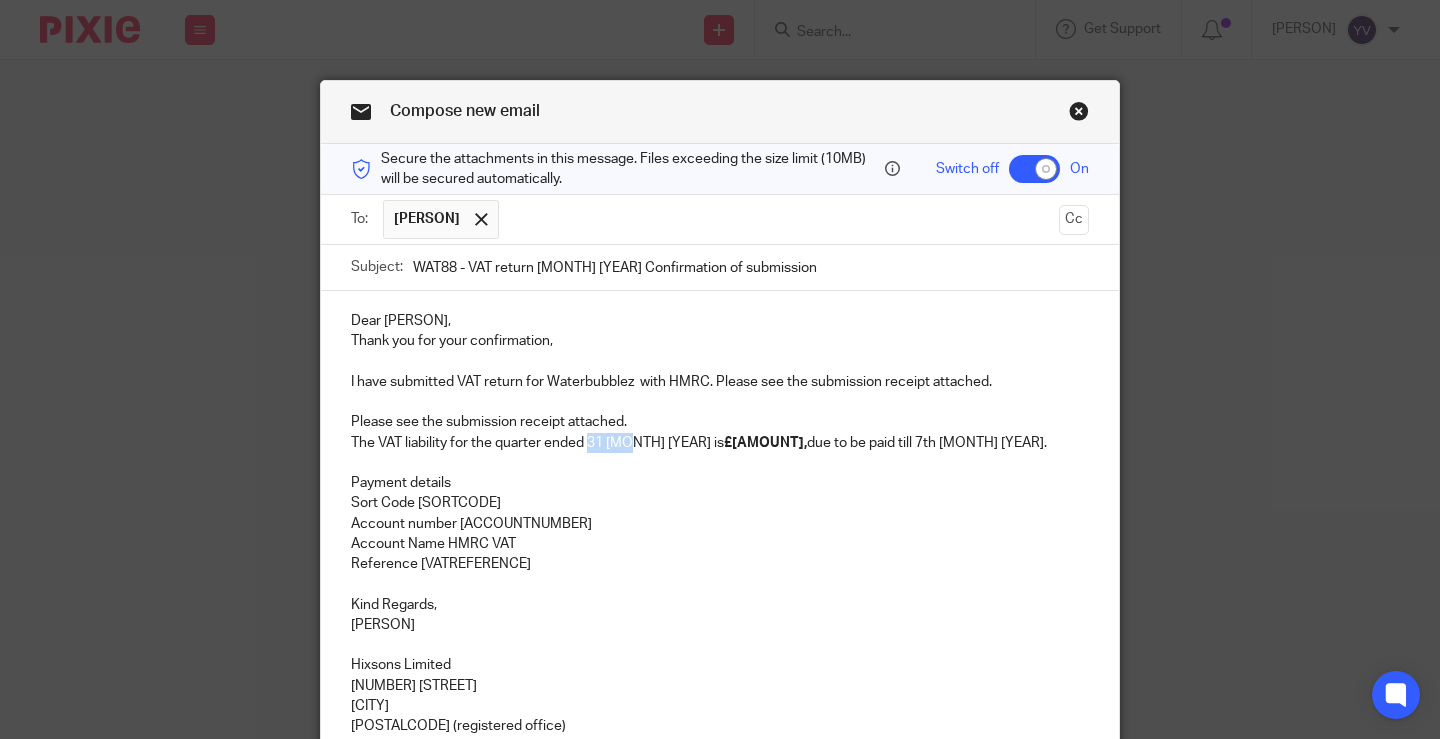 drag, startPoint x: 627, startPoint y: 440, endPoint x: 584, endPoint y: 441, distance: 43.011627 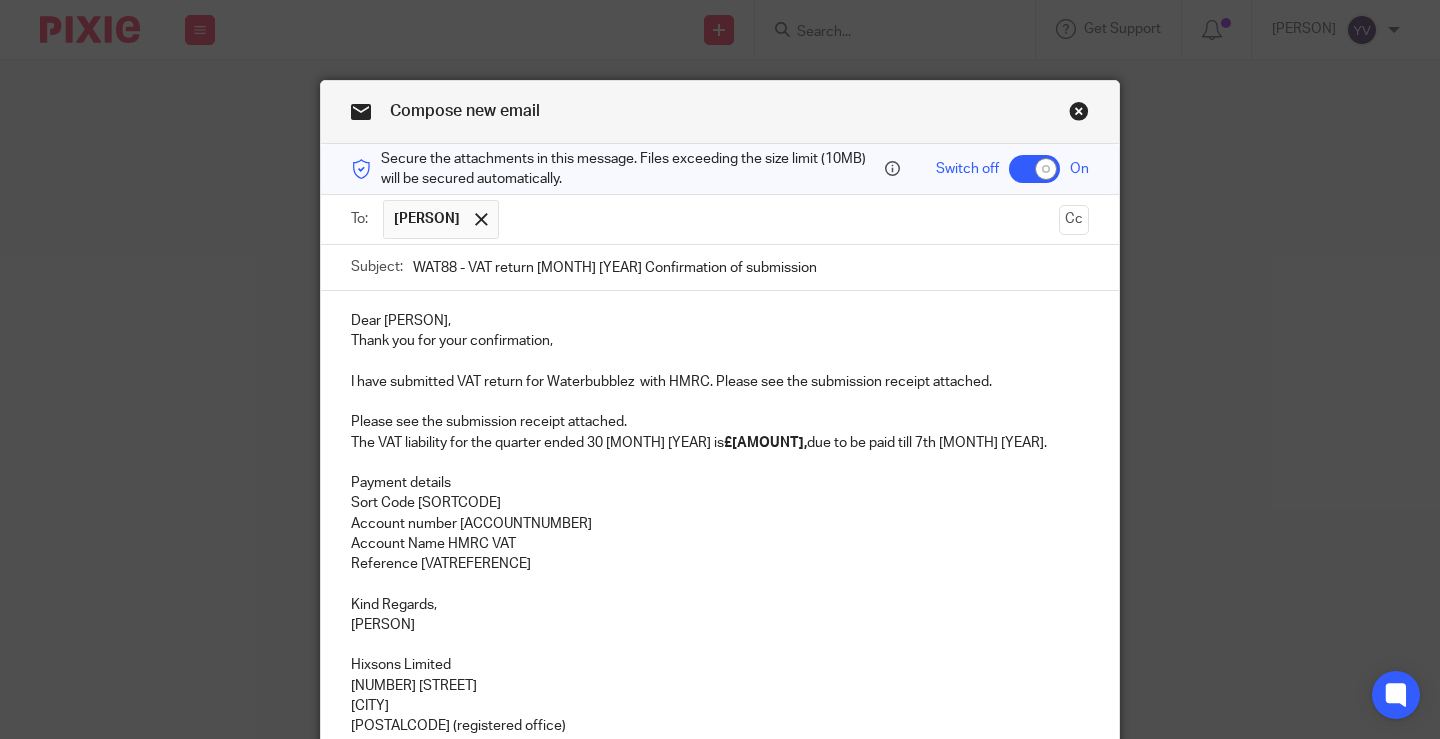 drag, startPoint x: 651, startPoint y: 439, endPoint x: 643, endPoint y: 469, distance: 31.04835 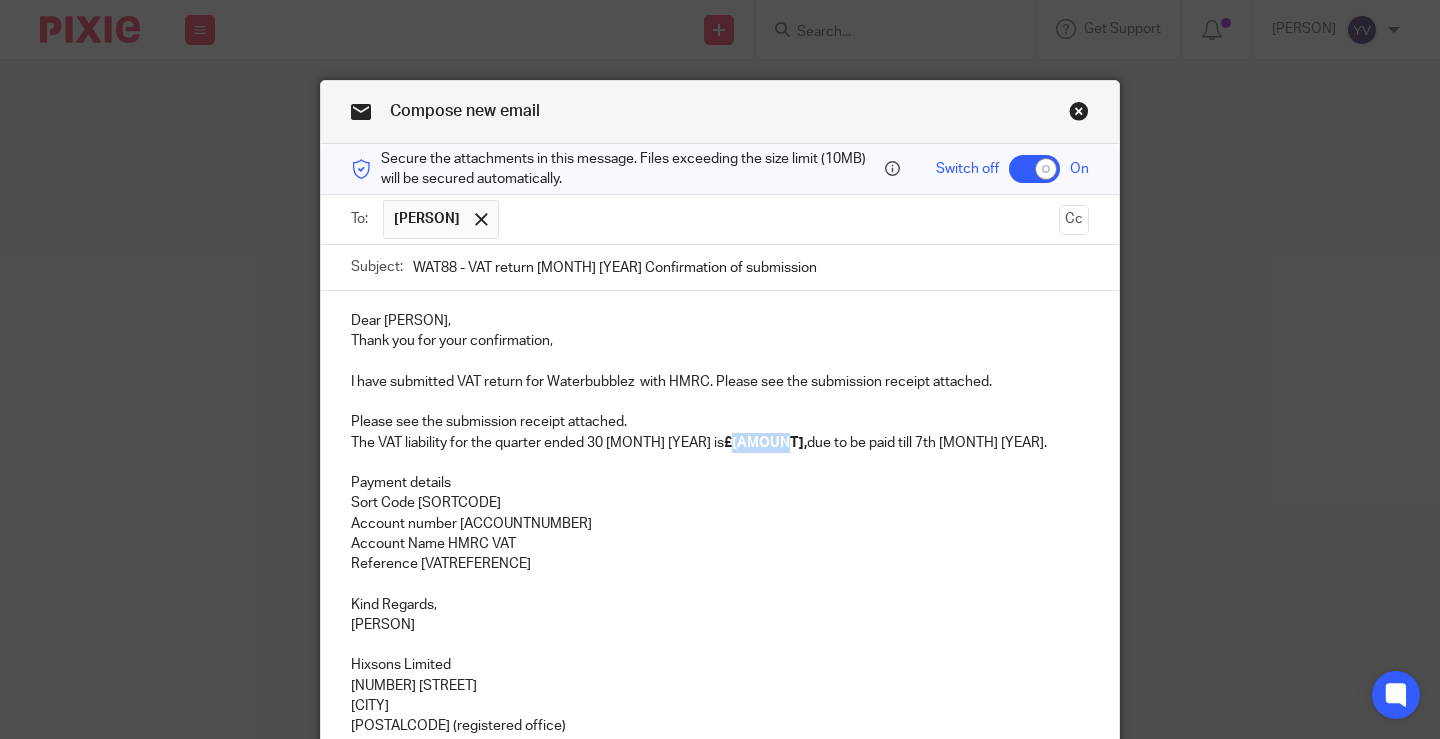 drag, startPoint x: 720, startPoint y: 442, endPoint x: 678, endPoint y: 433, distance: 42.953465 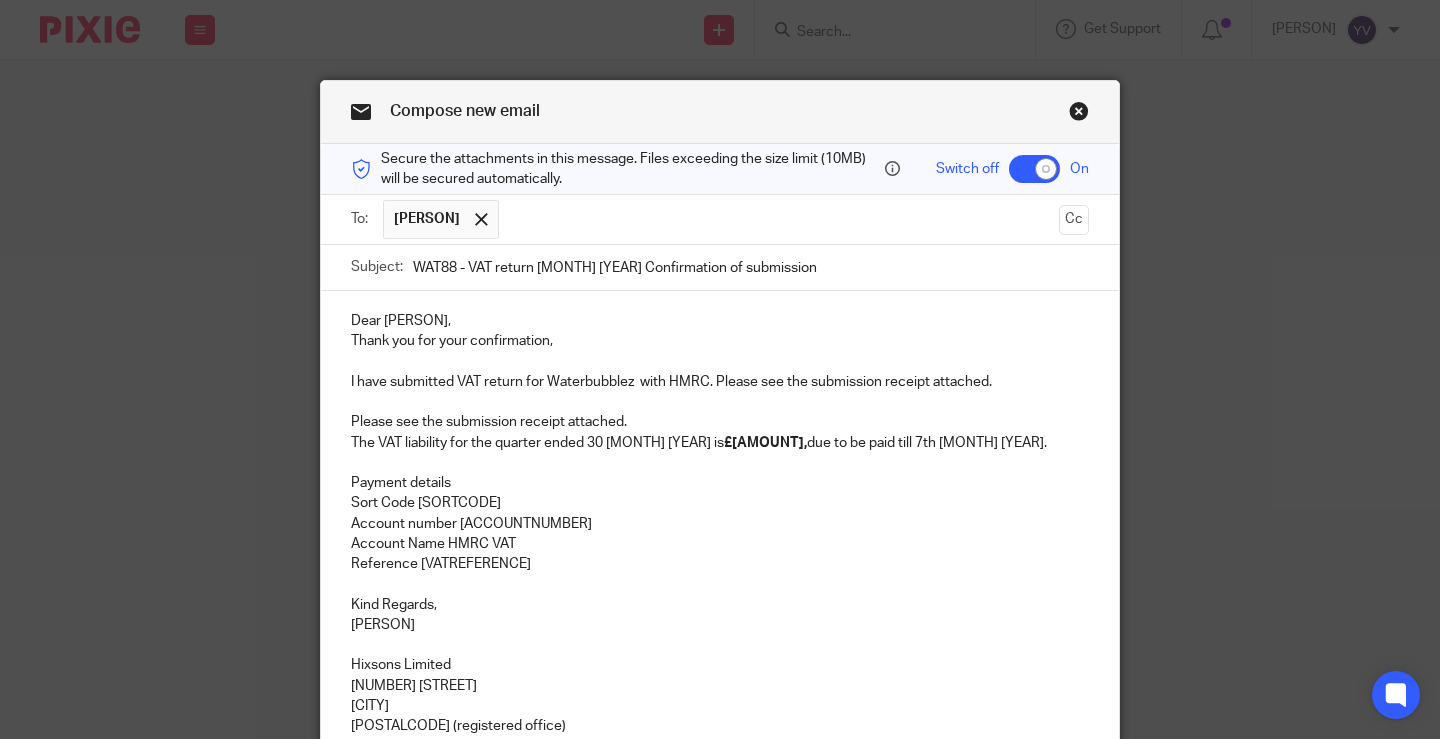 click on "I have submitted VAT return for Waterbubblez  with HMRC. Please see the submission receipt attached.  The VAT liability for the quarter ended 30 June 25 is  £5,000.43,  due to be paid till 7th Feb 2025." at bounding box center [720, 412] 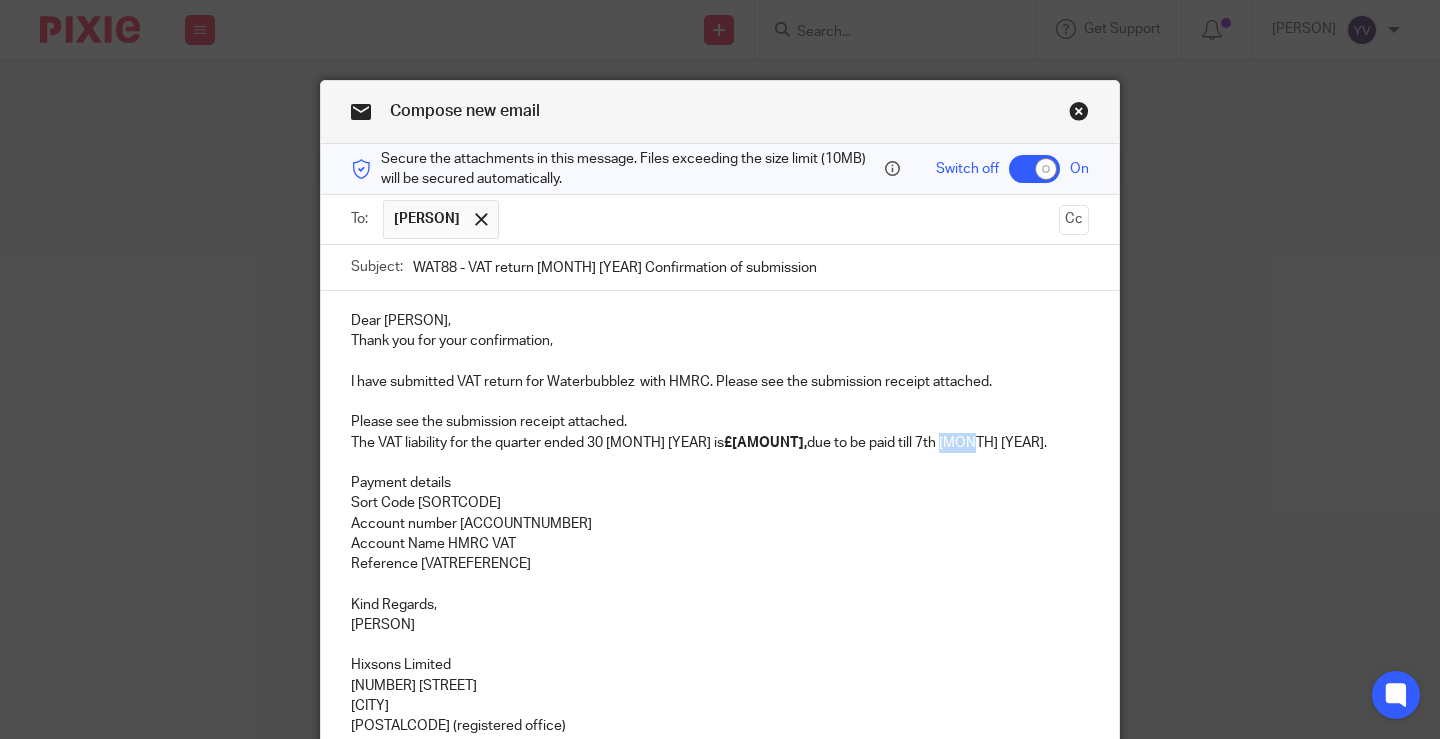 click on "I have submitted VAT return for Waterbubblez  with HMRC. Please see the submission receipt attached.  The VAT liability for the quarter ended 30 June 25 is  £5,000.43,  due to be paid till 7th Feb 2025." at bounding box center [720, 412] 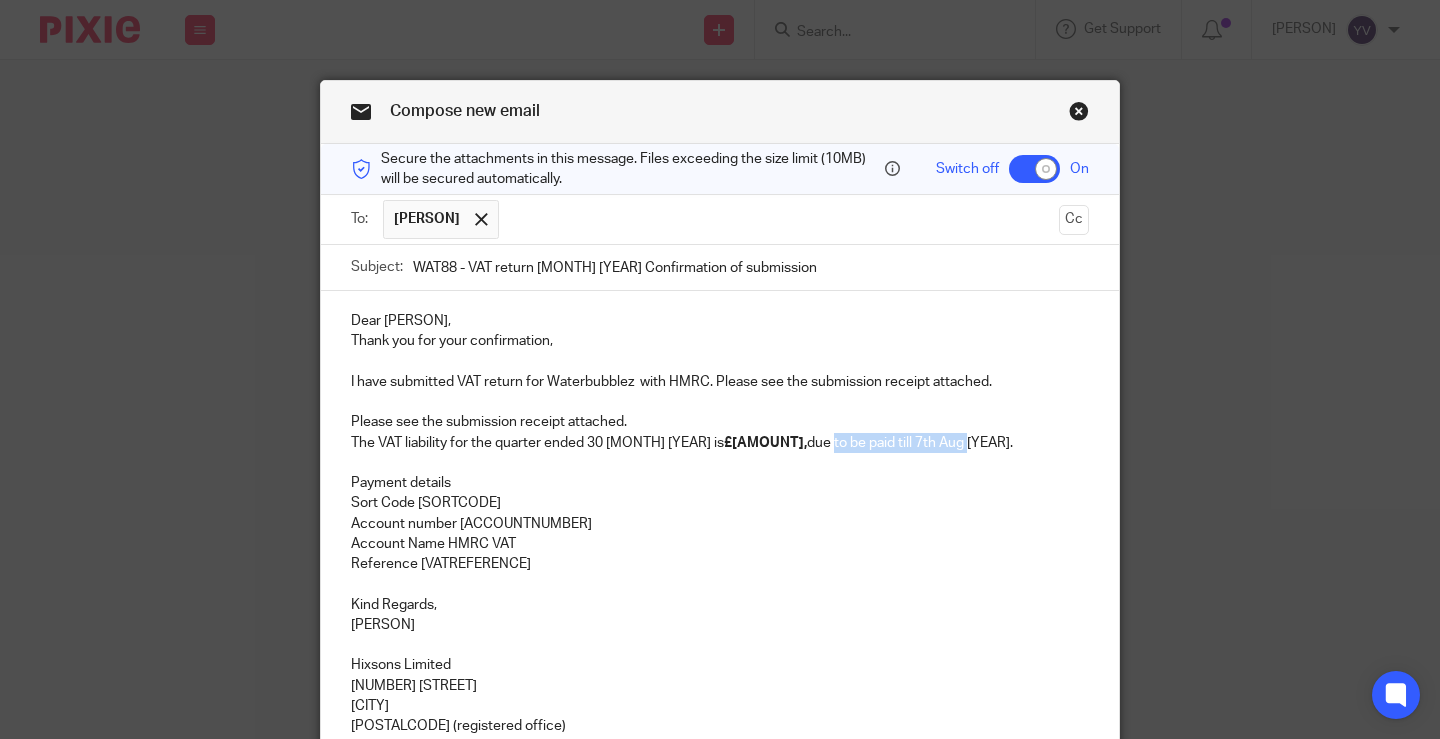 drag, startPoint x: 769, startPoint y: 440, endPoint x: 901, endPoint y: 438, distance: 132.01515 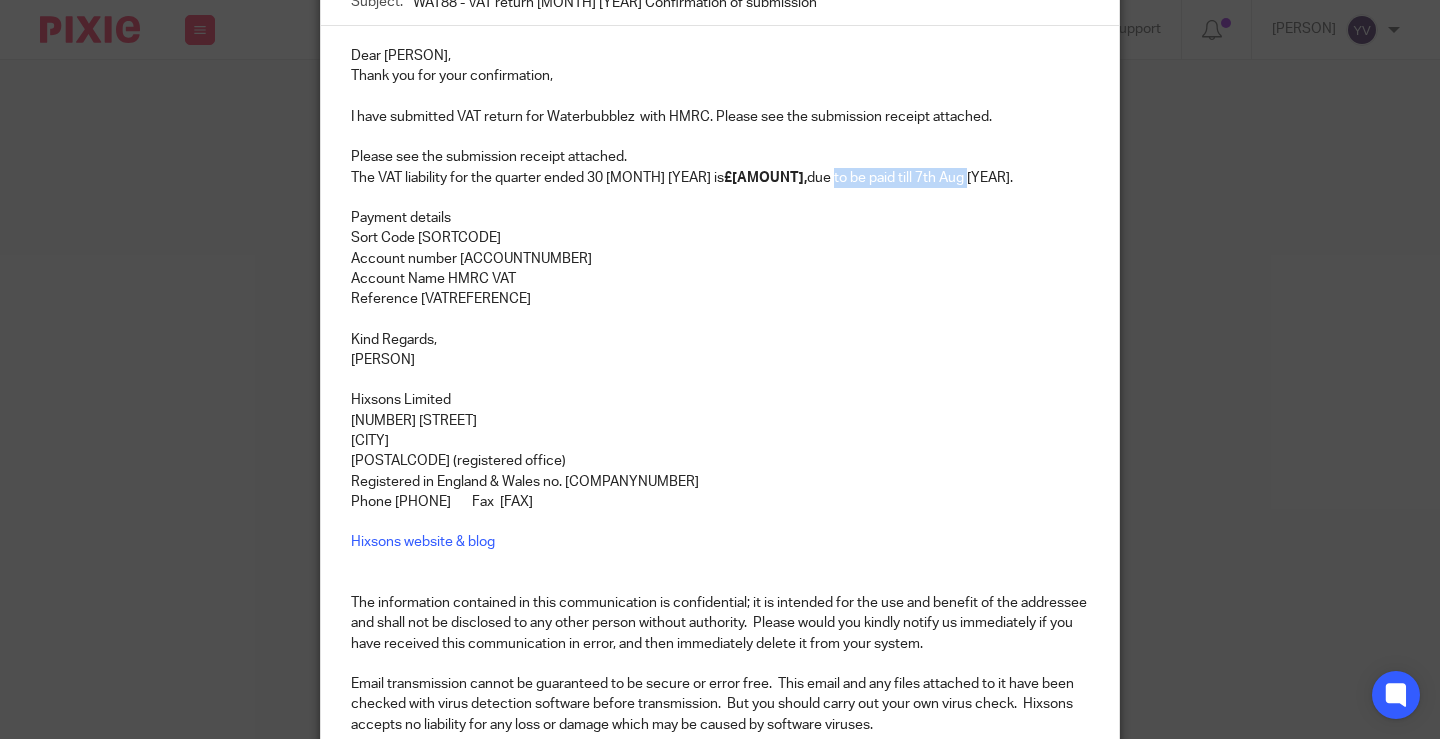 scroll, scrollTop: 600, scrollLeft: 0, axis: vertical 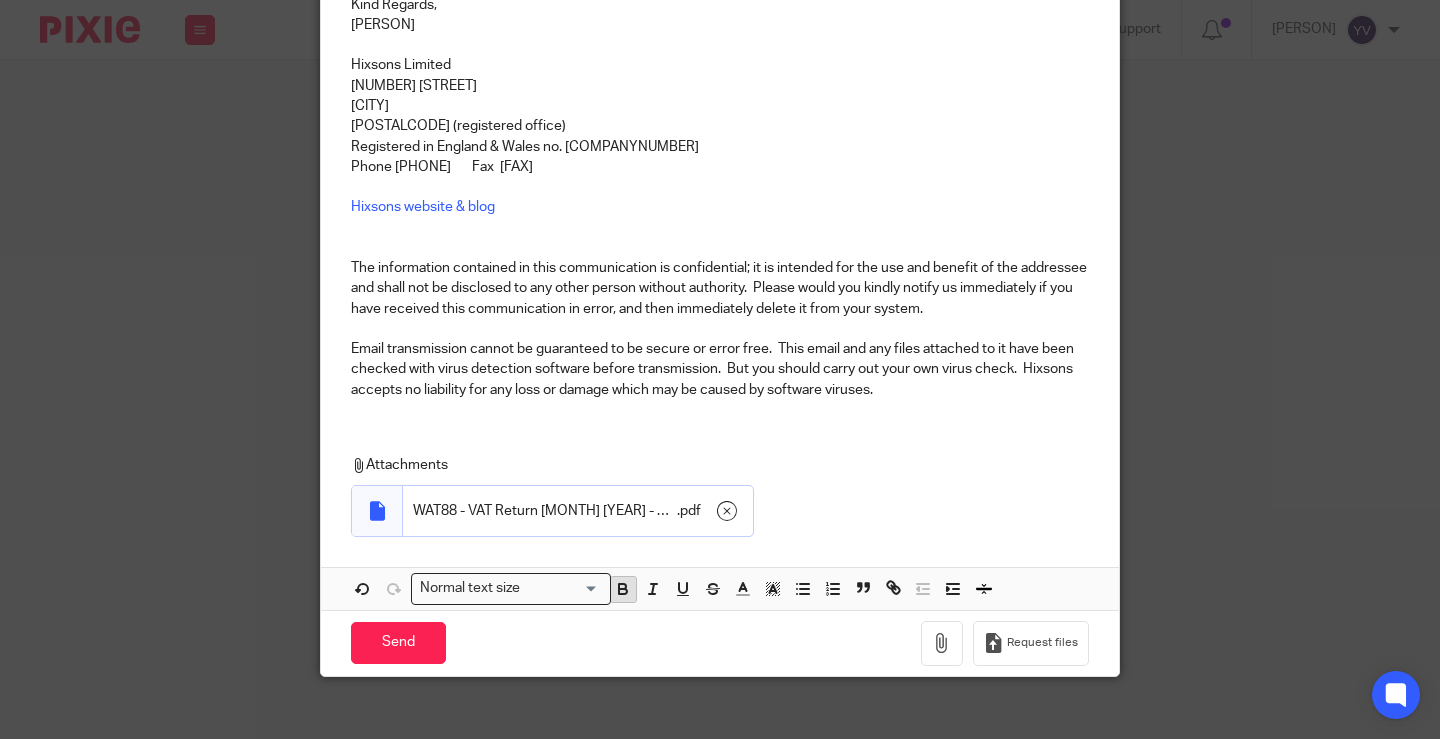 click 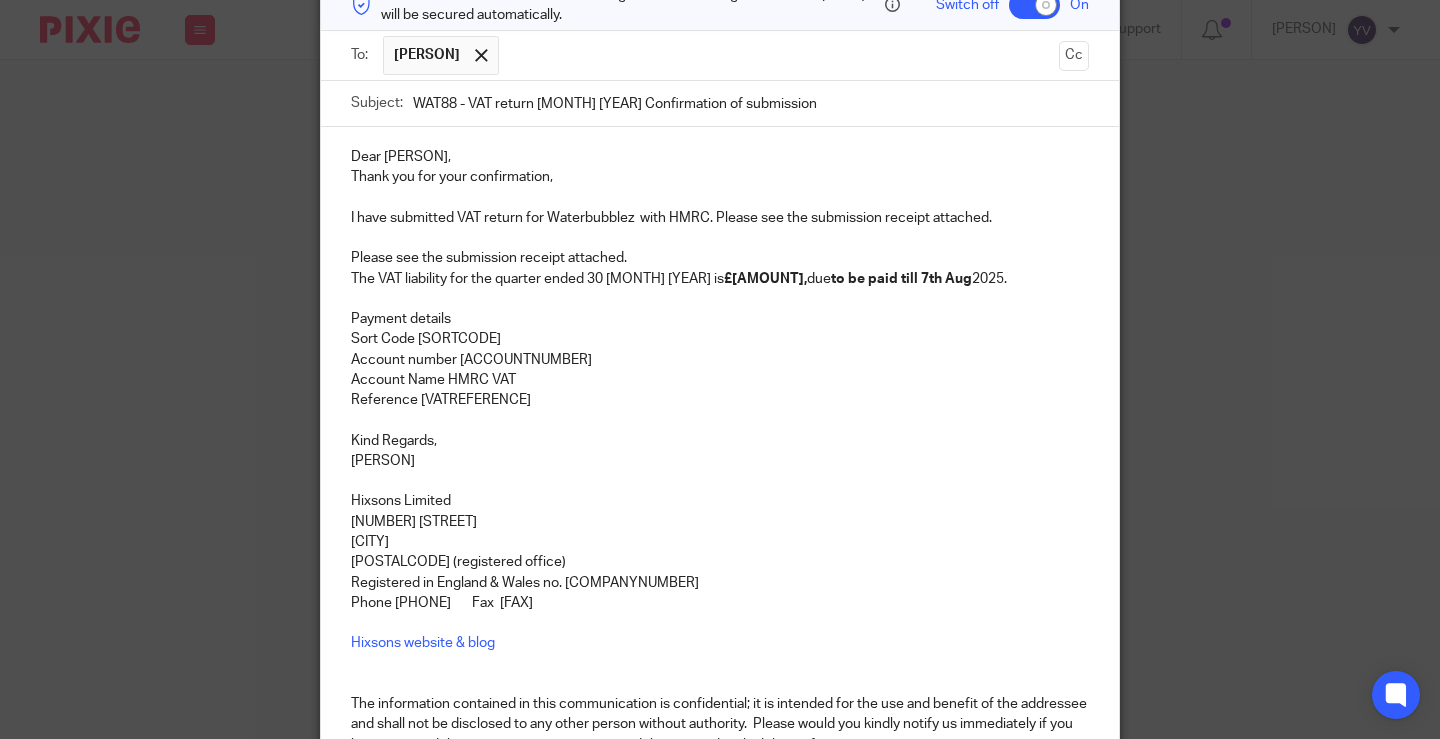 scroll, scrollTop: 0, scrollLeft: 0, axis: both 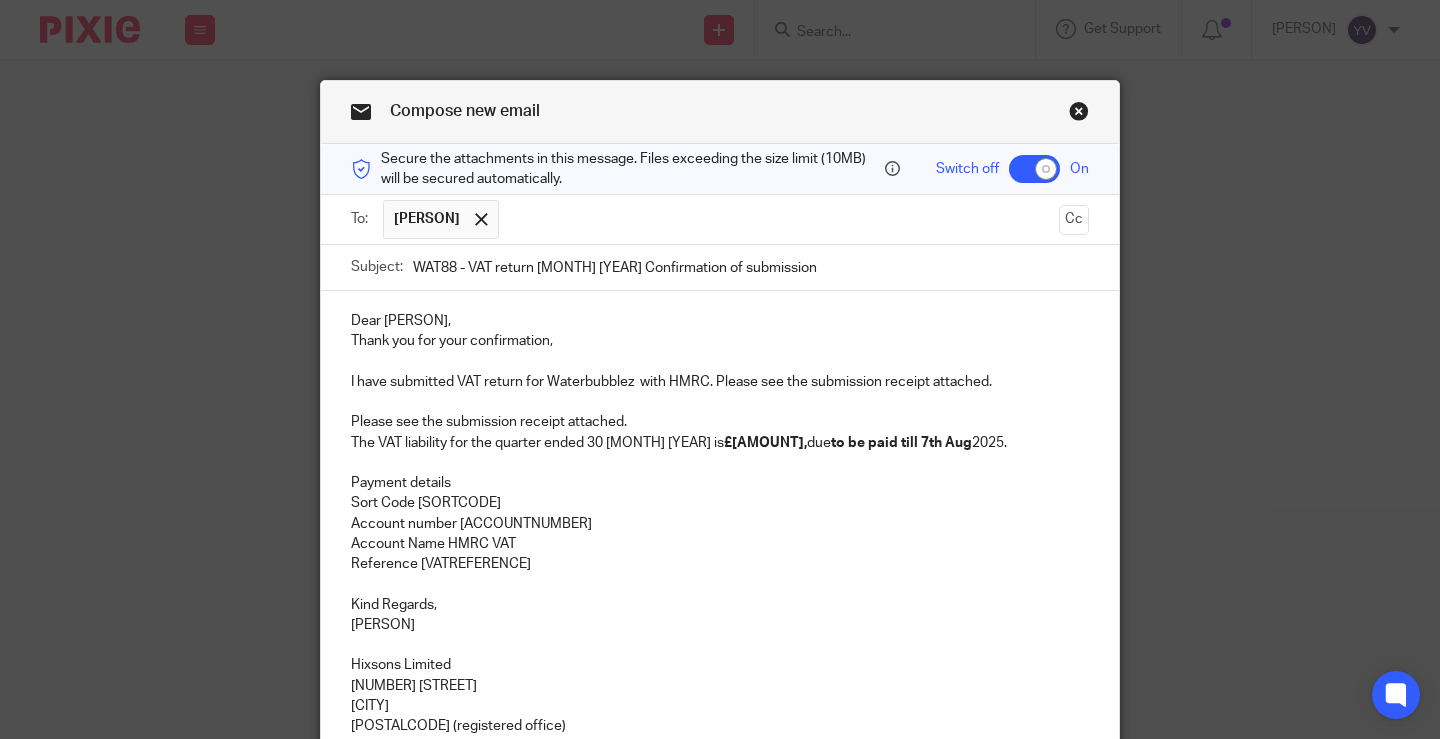 click on "Reference 126537611" at bounding box center [720, 564] 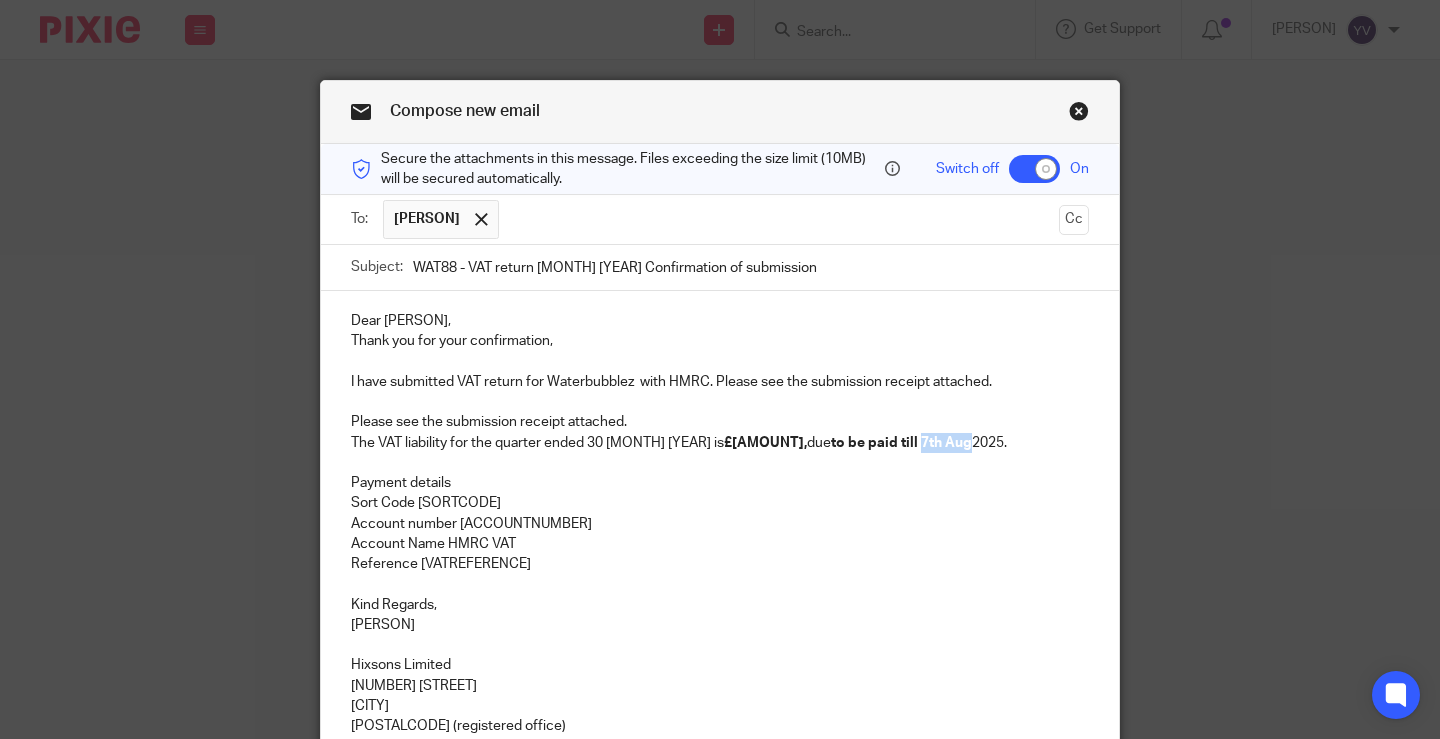 drag, startPoint x: 856, startPoint y: 440, endPoint x: 903, endPoint y: 442, distance: 47.042534 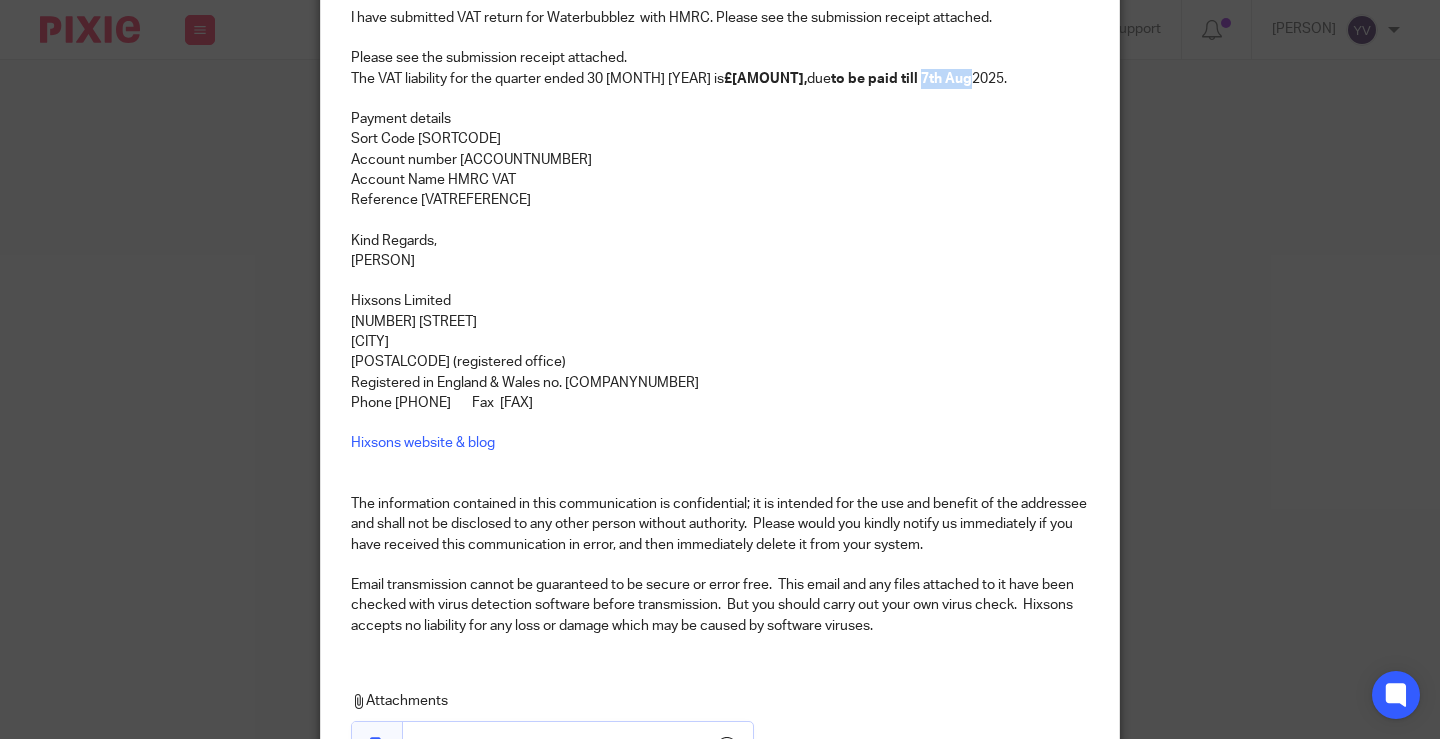 scroll, scrollTop: 618, scrollLeft: 0, axis: vertical 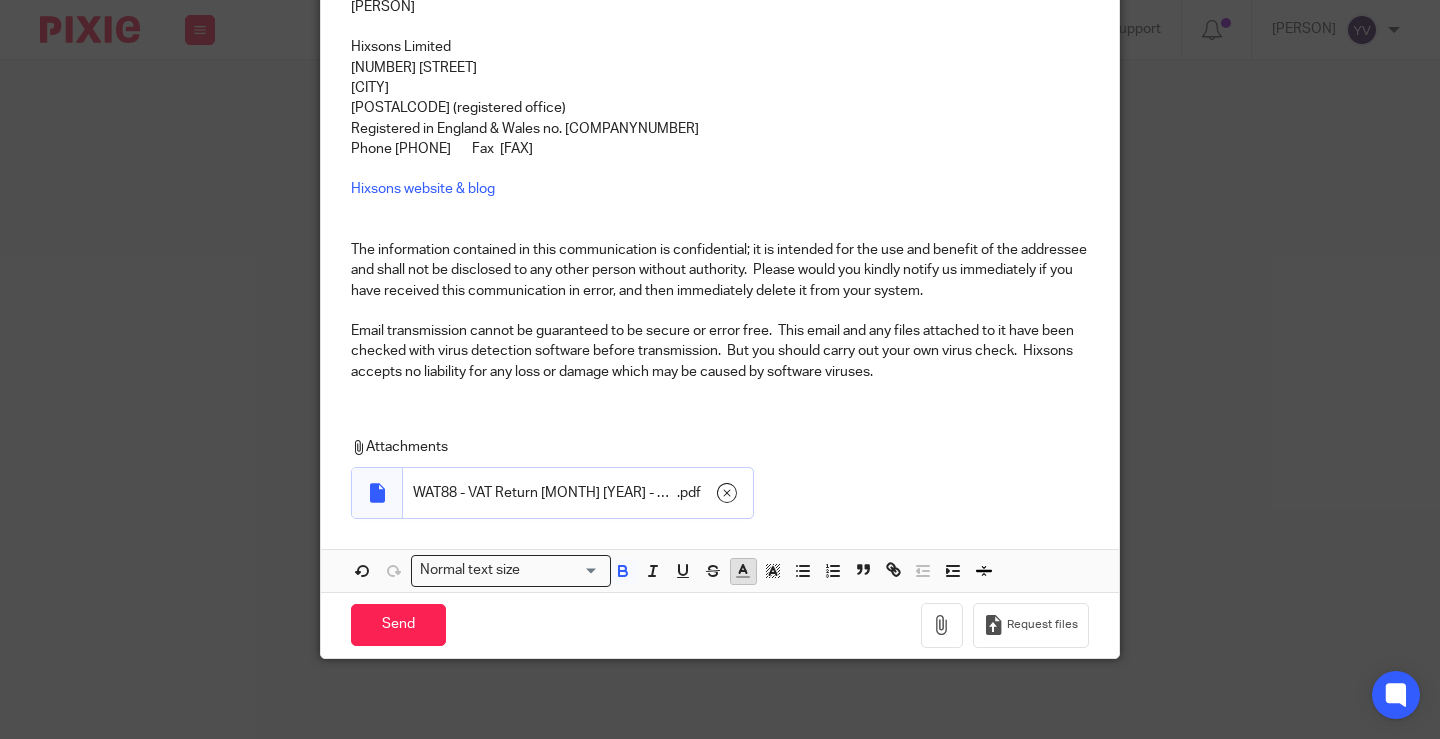 click 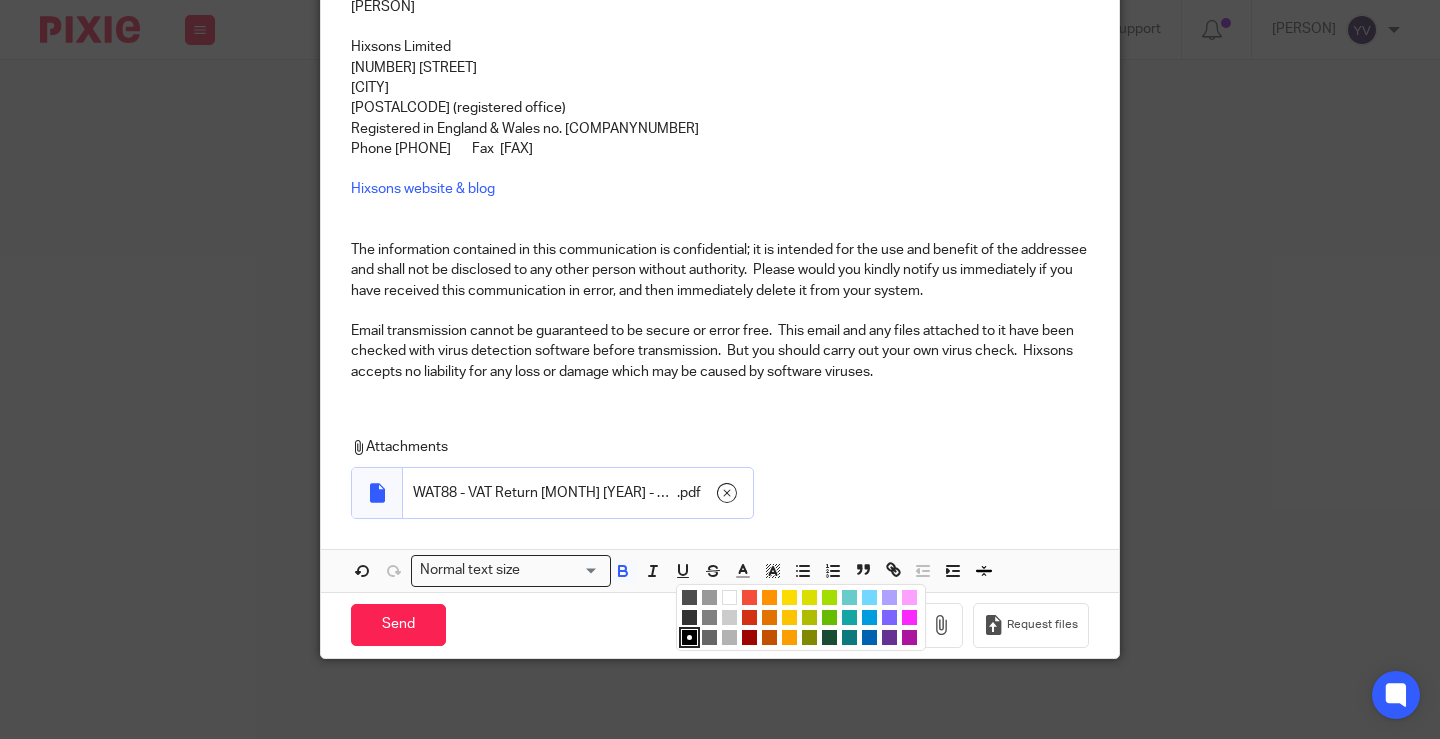 click at bounding box center (749, 597) 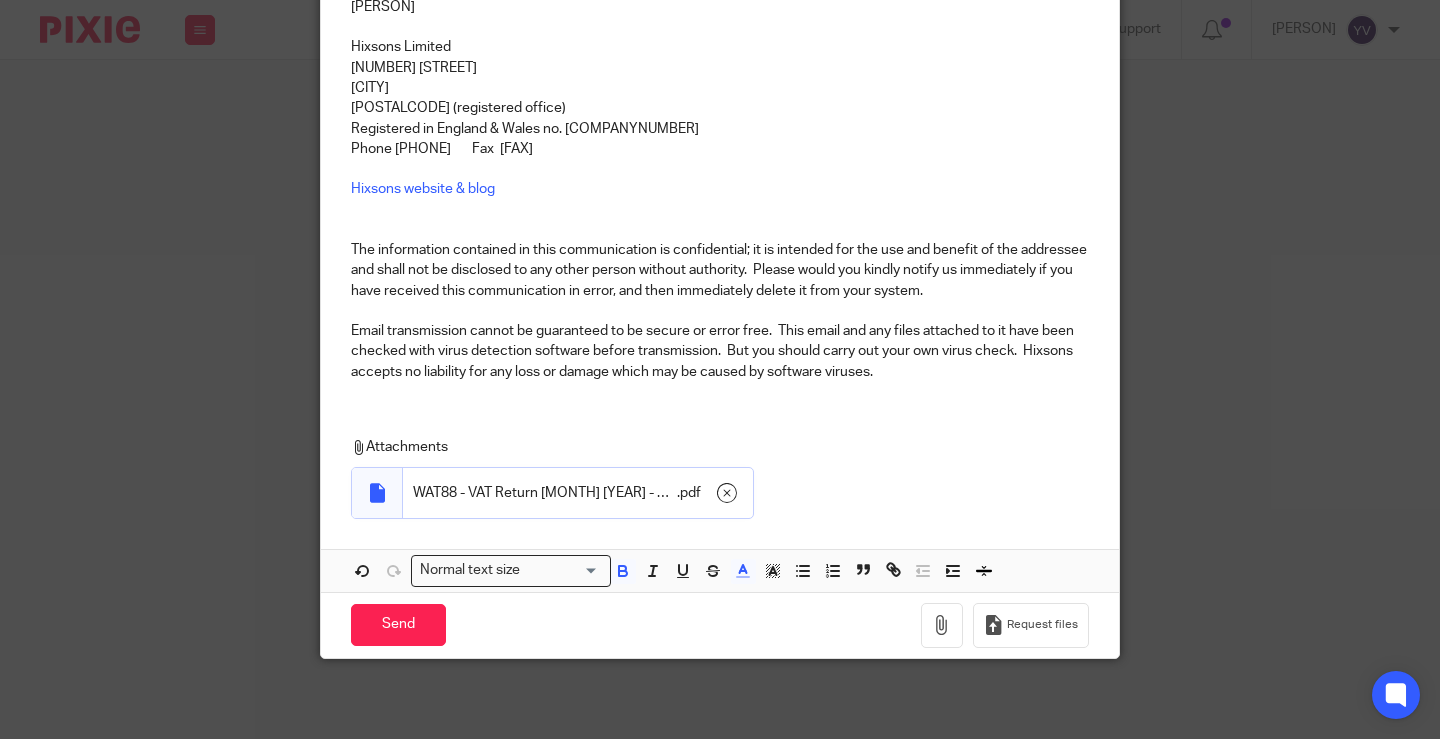 scroll, scrollTop: 118, scrollLeft: 0, axis: vertical 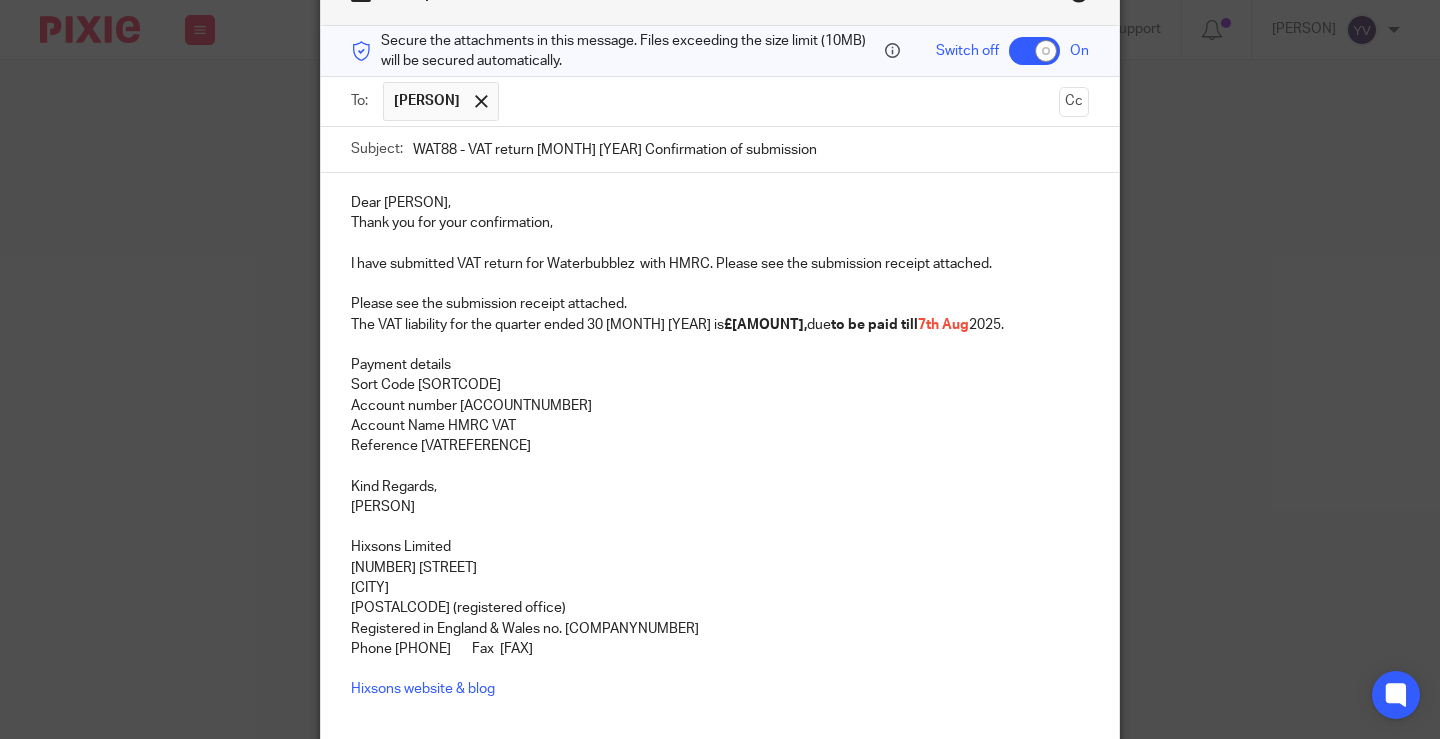 click on "Kind Regards," at bounding box center [720, 487] 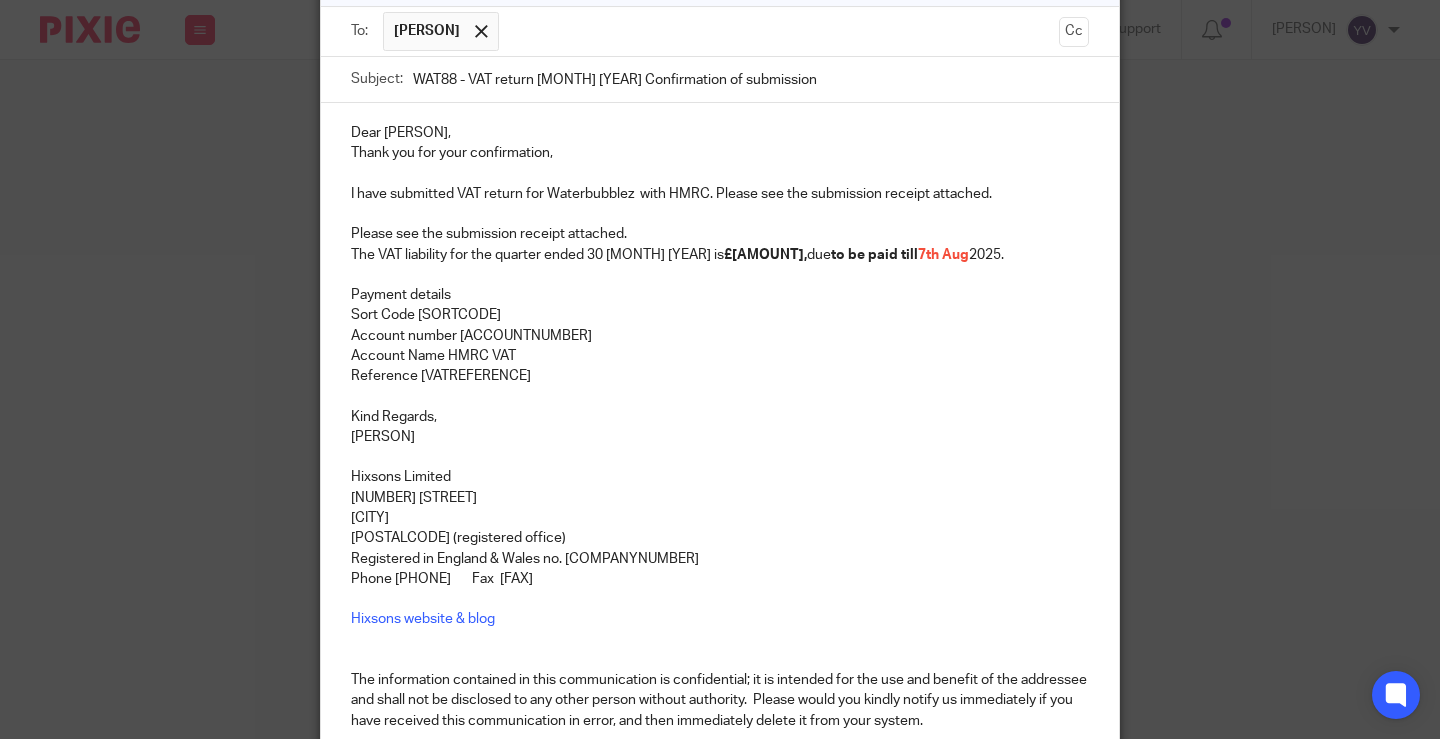 scroll, scrollTop: 118, scrollLeft: 0, axis: vertical 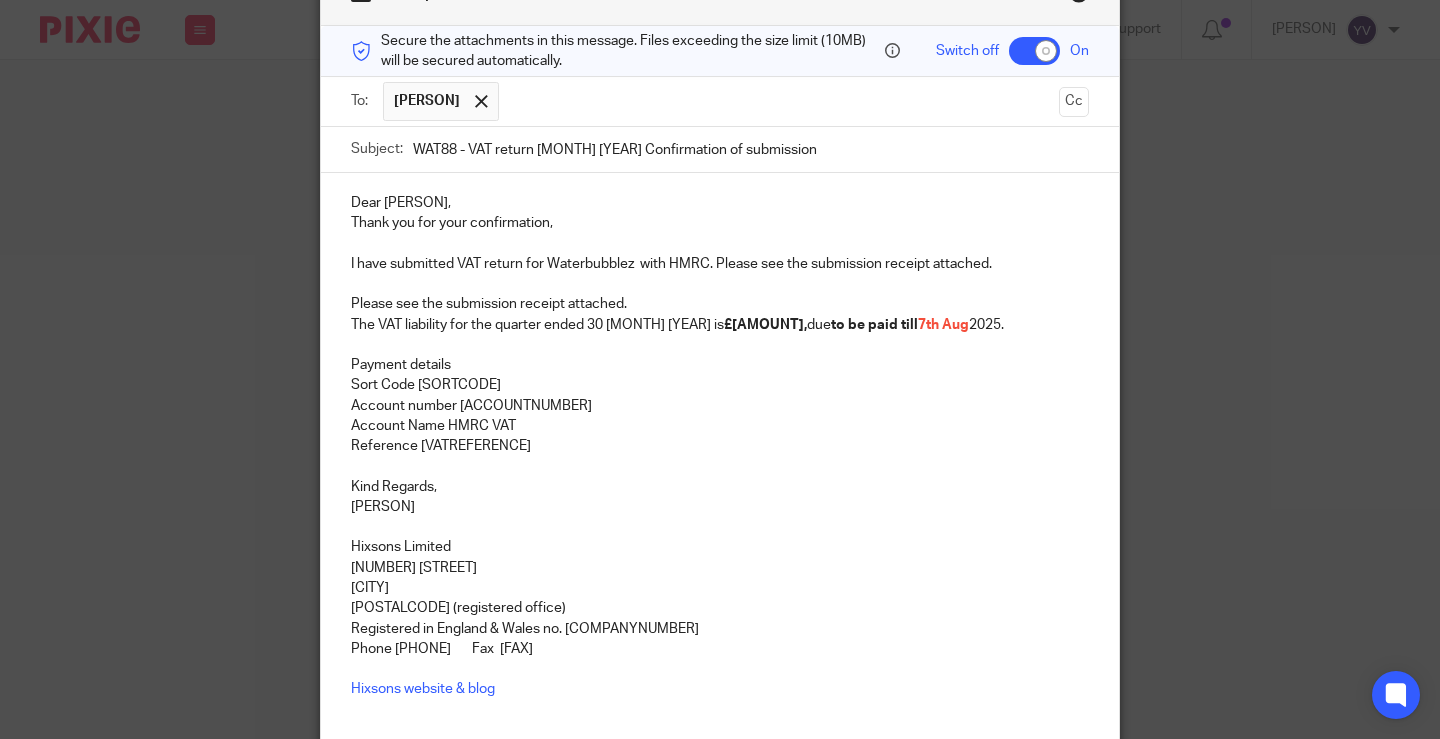 click on "I have submitted VAT return for Waterbubblez  with HMRC. Please see the submission receipt attached.  The VAT liability for the quarter ended 30 June 25 is  £5,000.43,  due  to be paid till  7th Aug  2025." at bounding box center [720, 294] 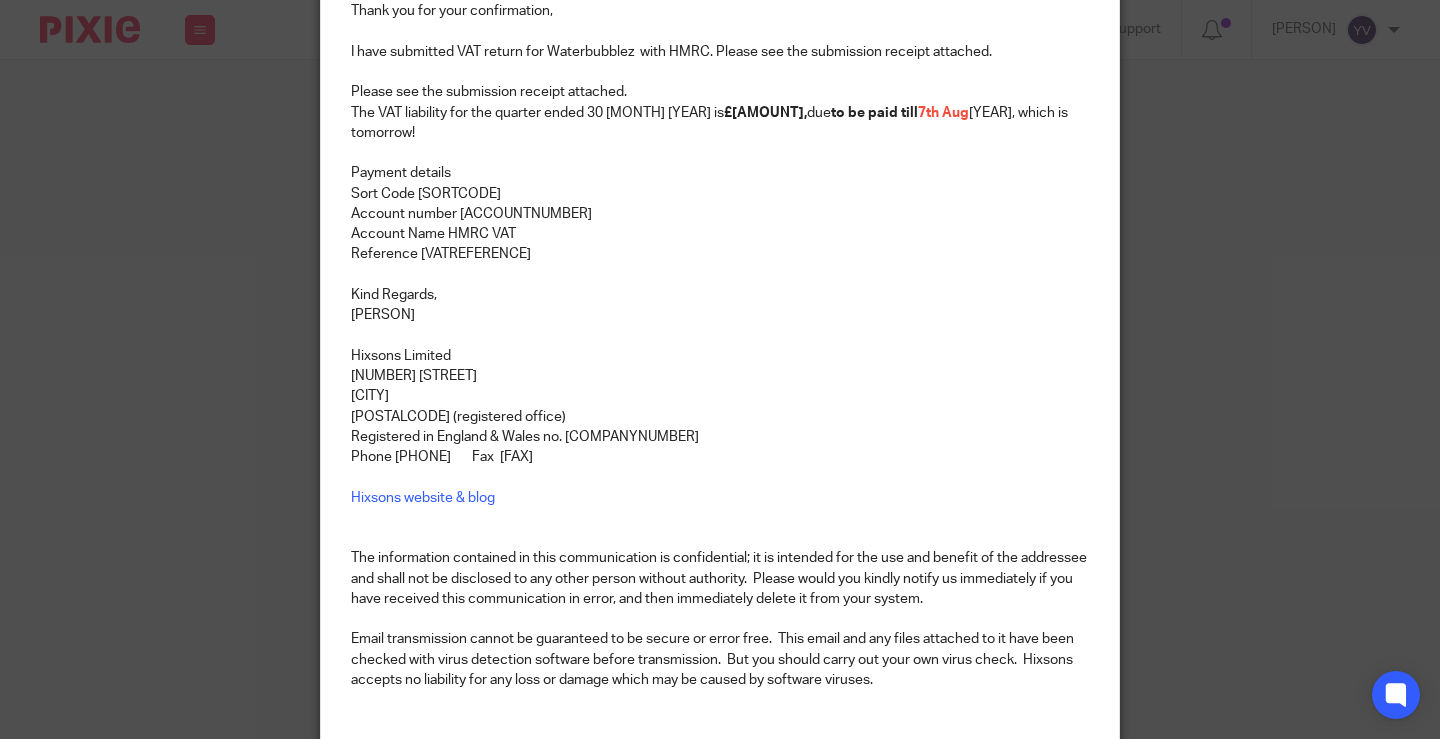 scroll, scrollTop: 618, scrollLeft: 0, axis: vertical 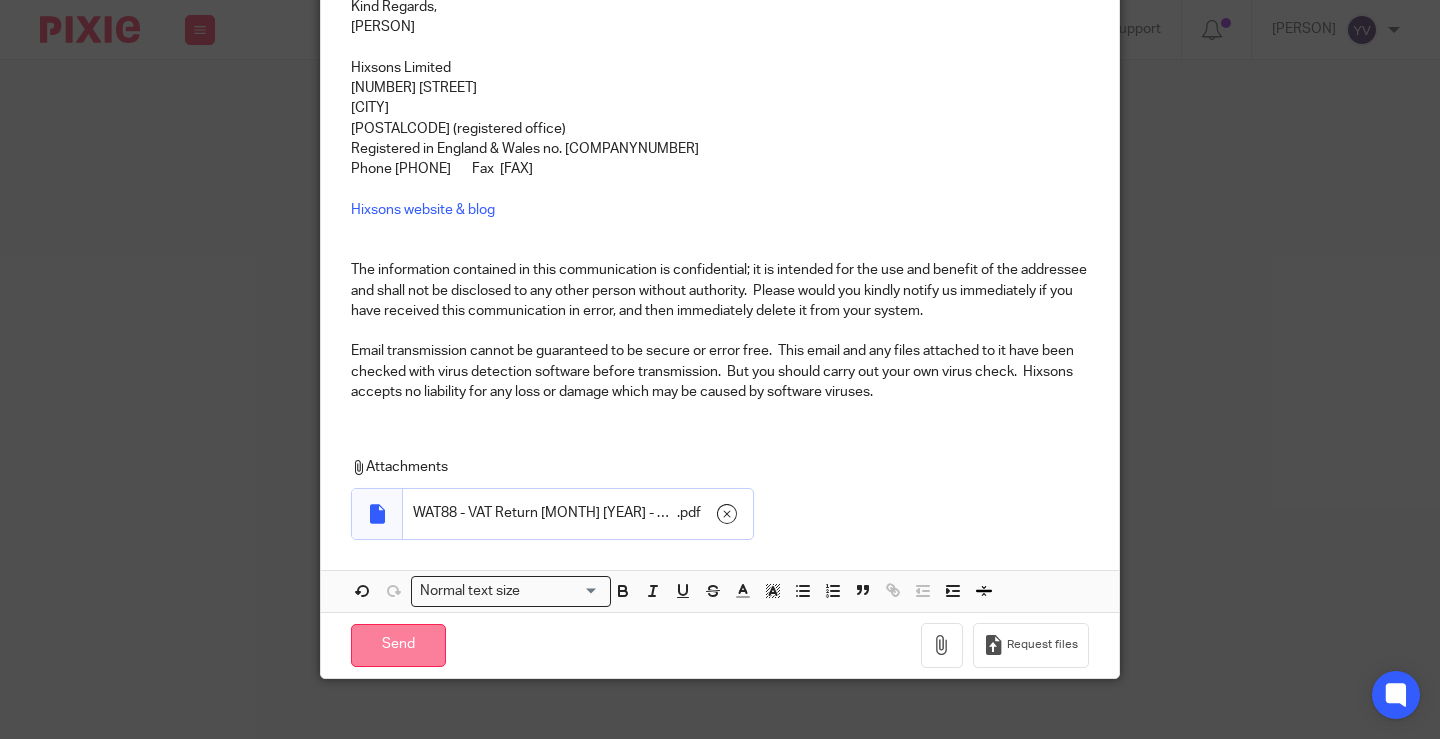 click on "Send" at bounding box center (398, 645) 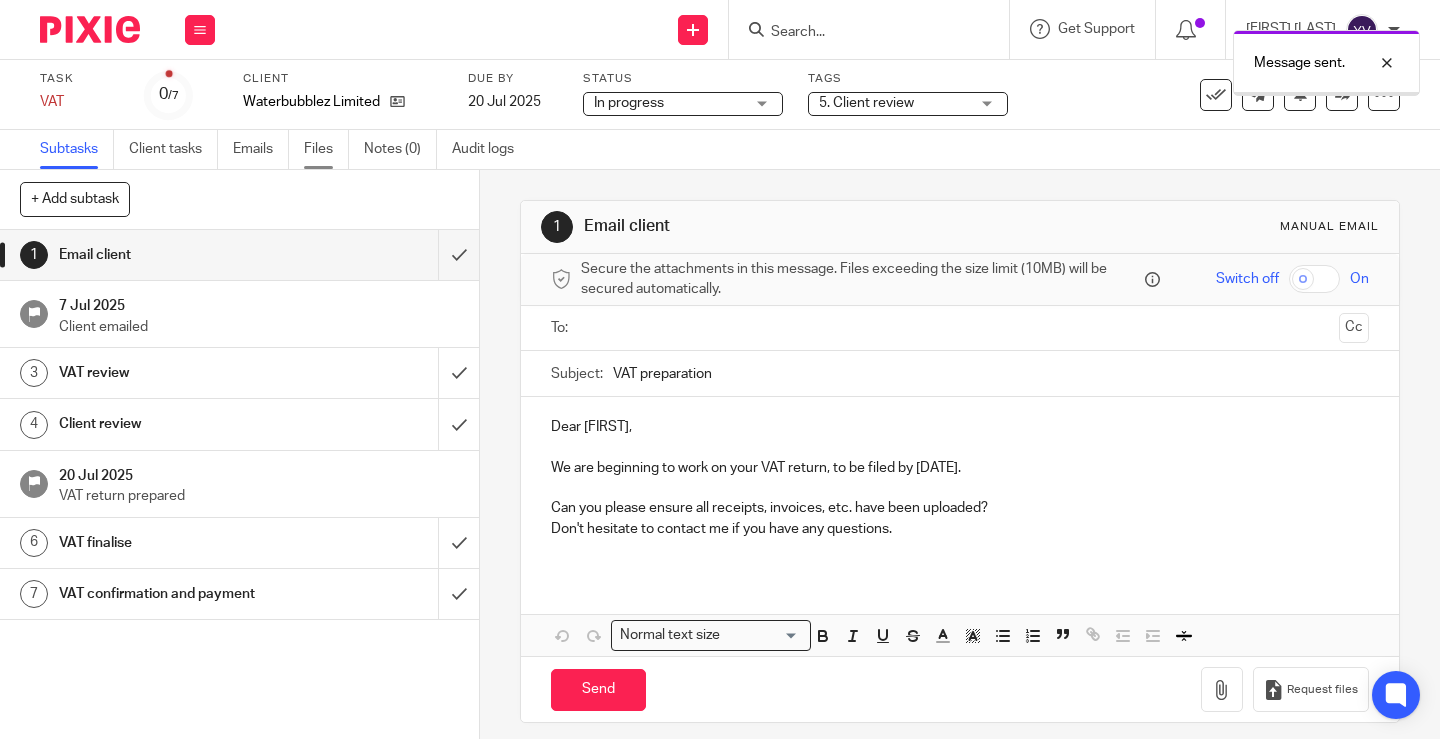 scroll, scrollTop: 0, scrollLeft: 0, axis: both 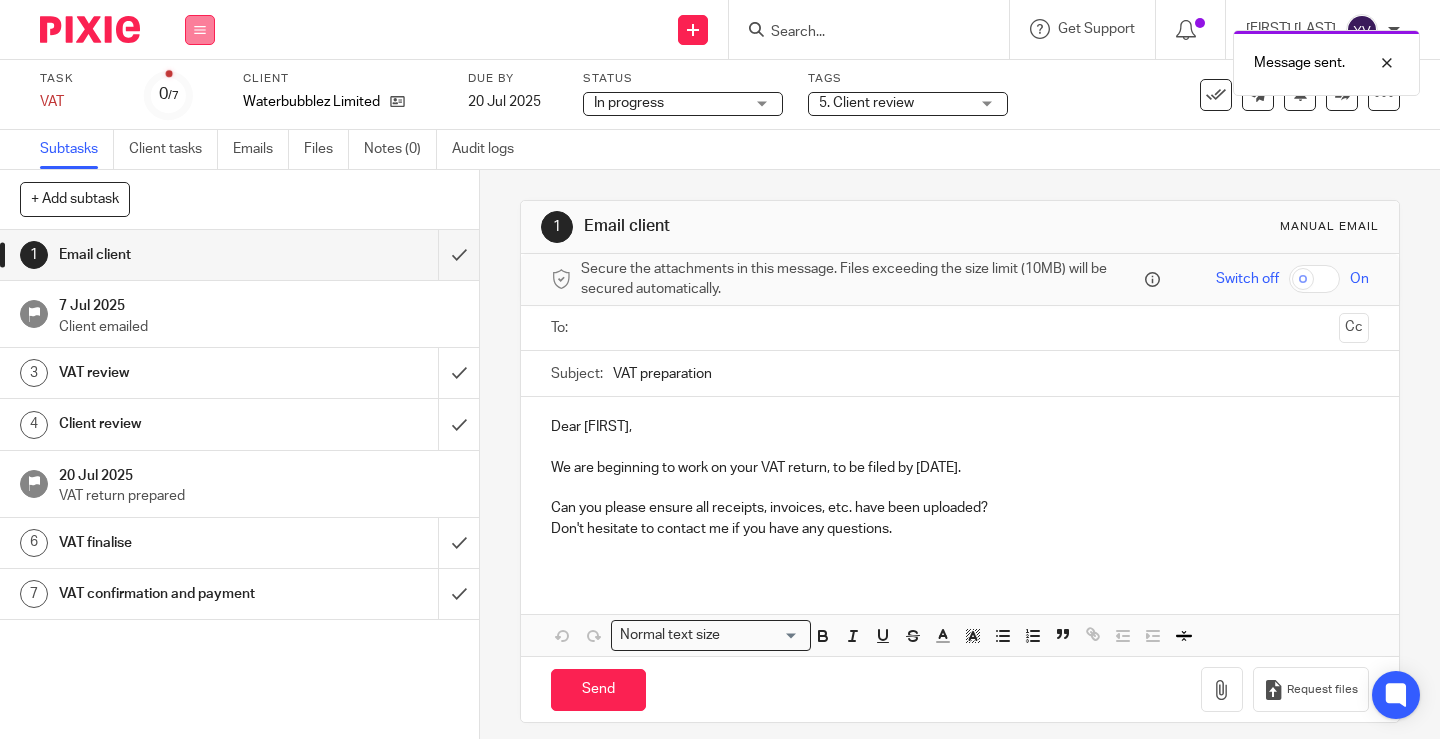 click at bounding box center (200, 30) 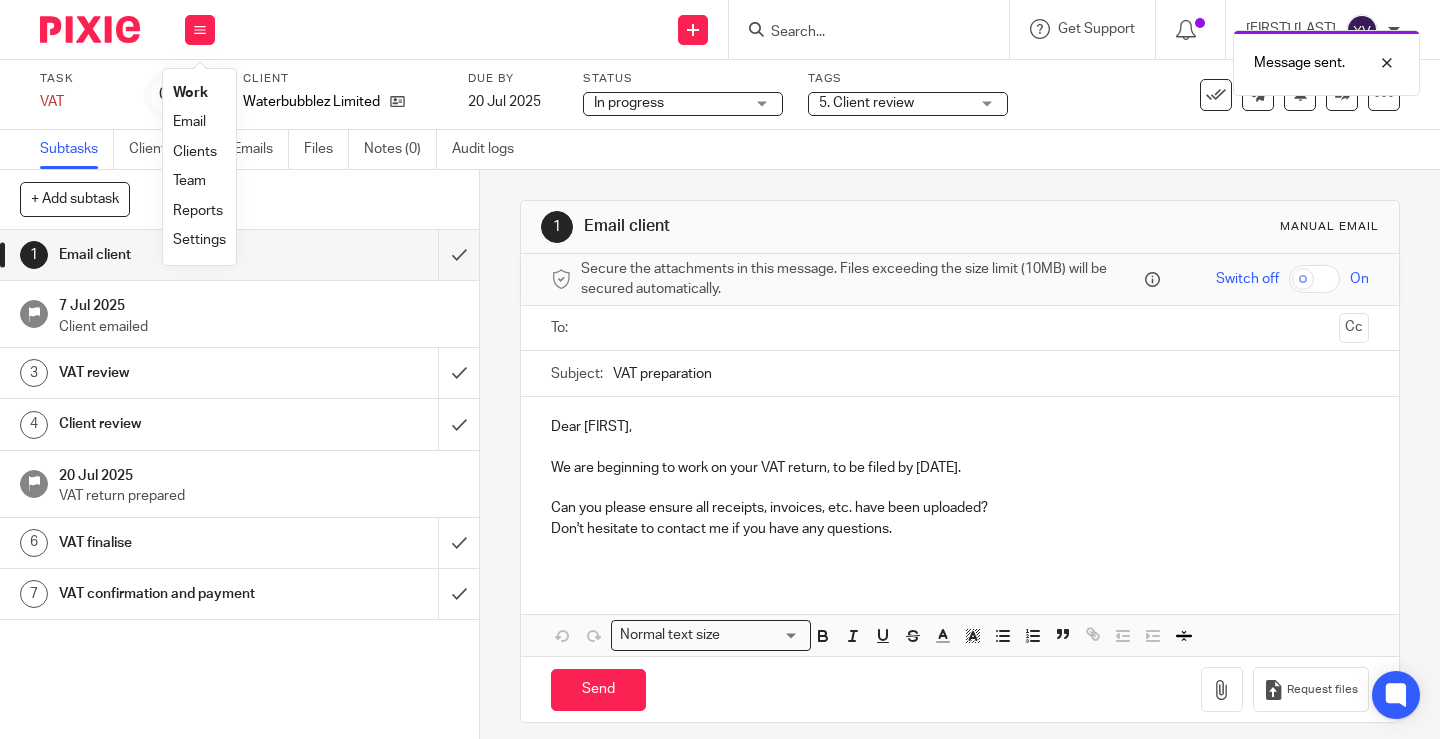 click on "Work" at bounding box center (190, 93) 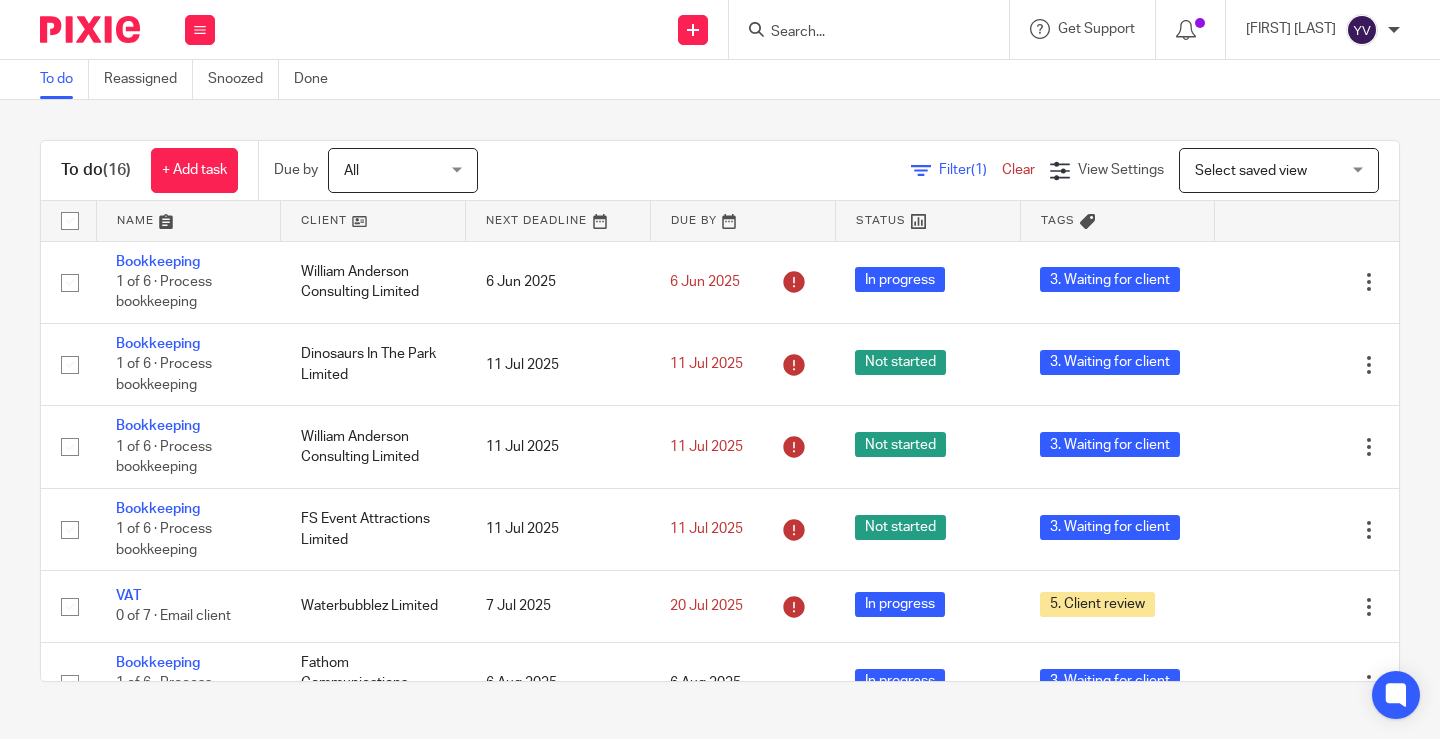 scroll, scrollTop: 0, scrollLeft: 0, axis: both 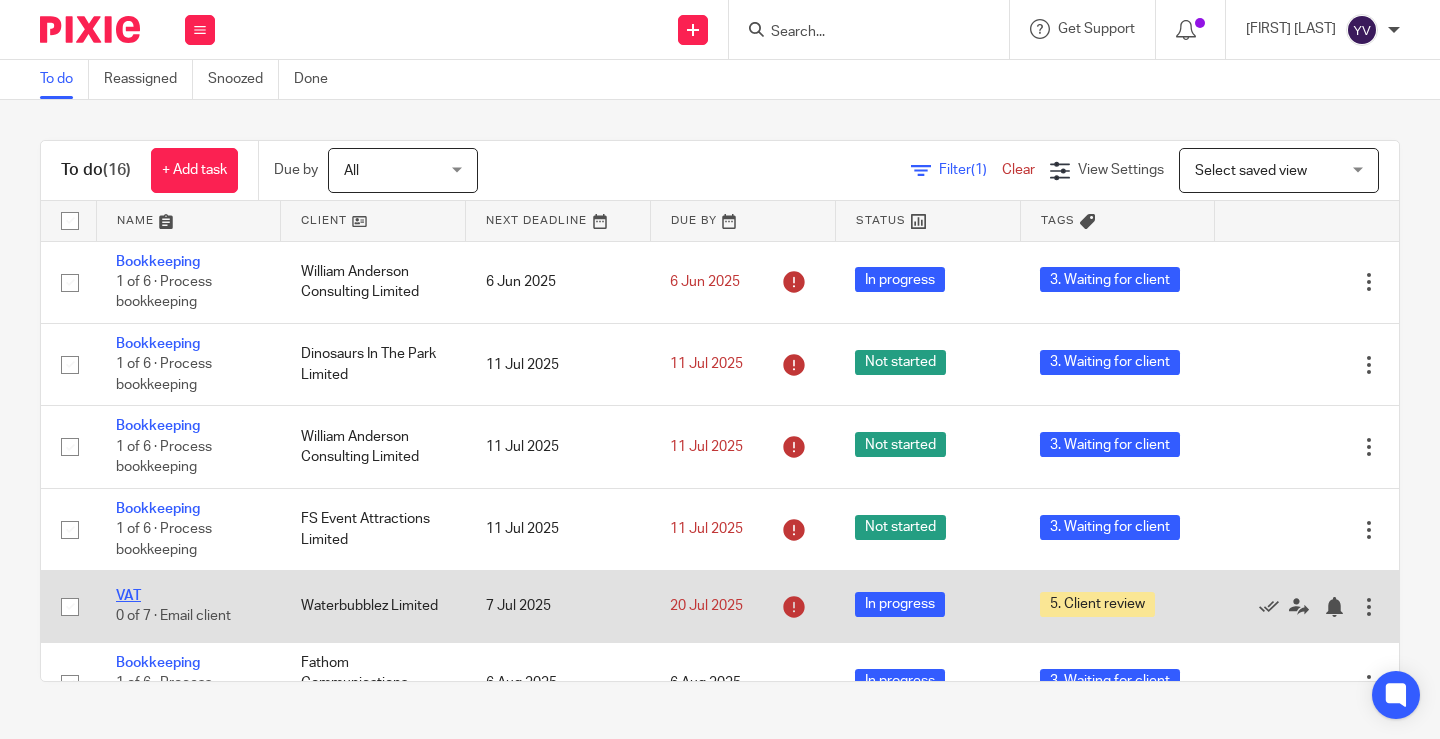 click on "VAT" at bounding box center (128, 596) 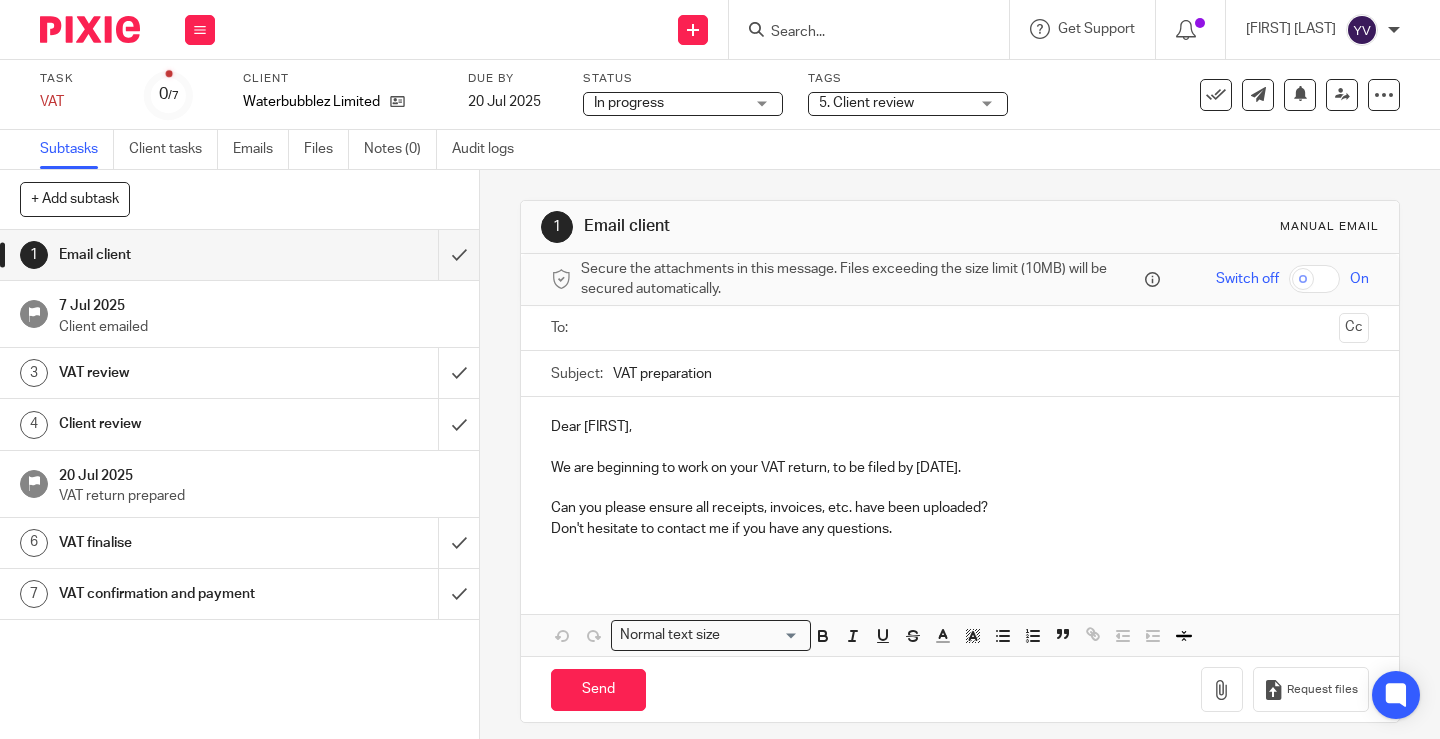 scroll, scrollTop: 0, scrollLeft: 0, axis: both 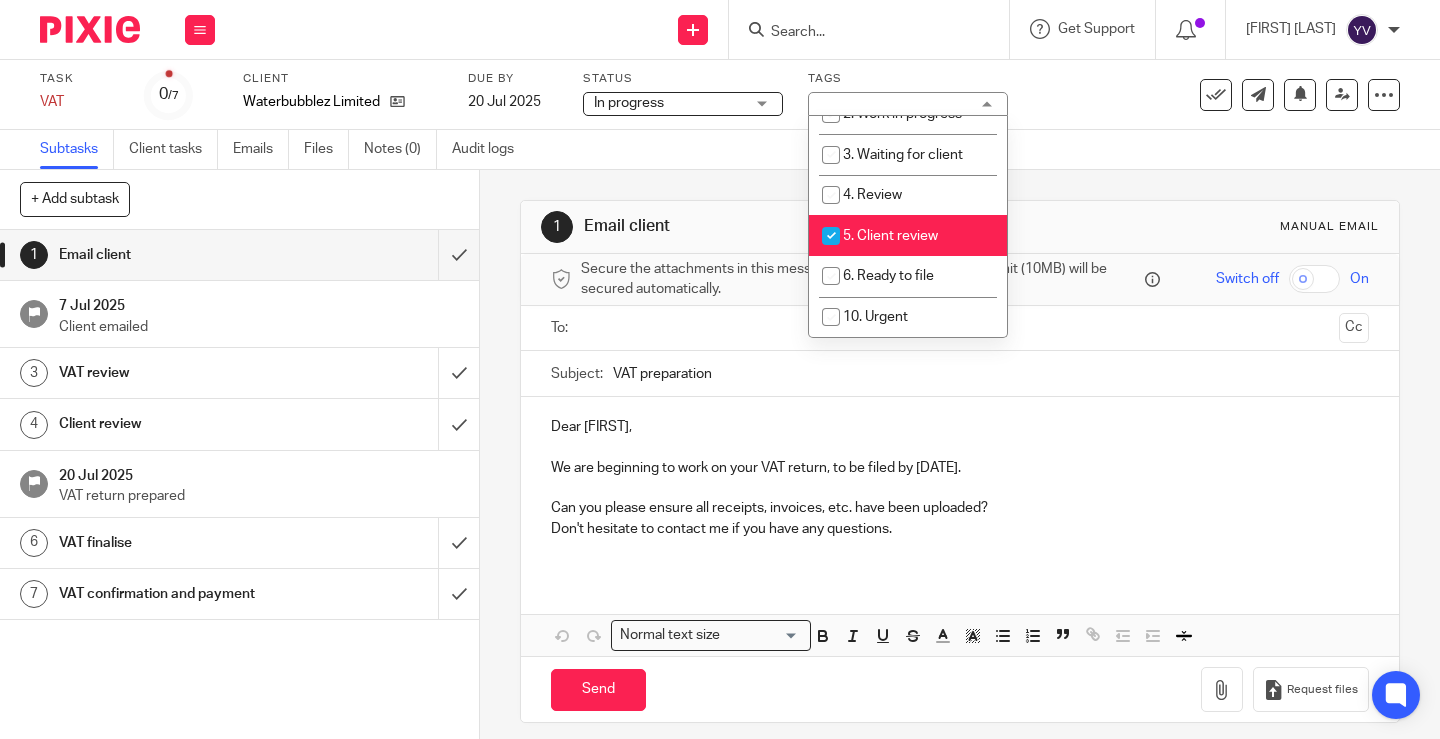 click at bounding box center [831, 236] 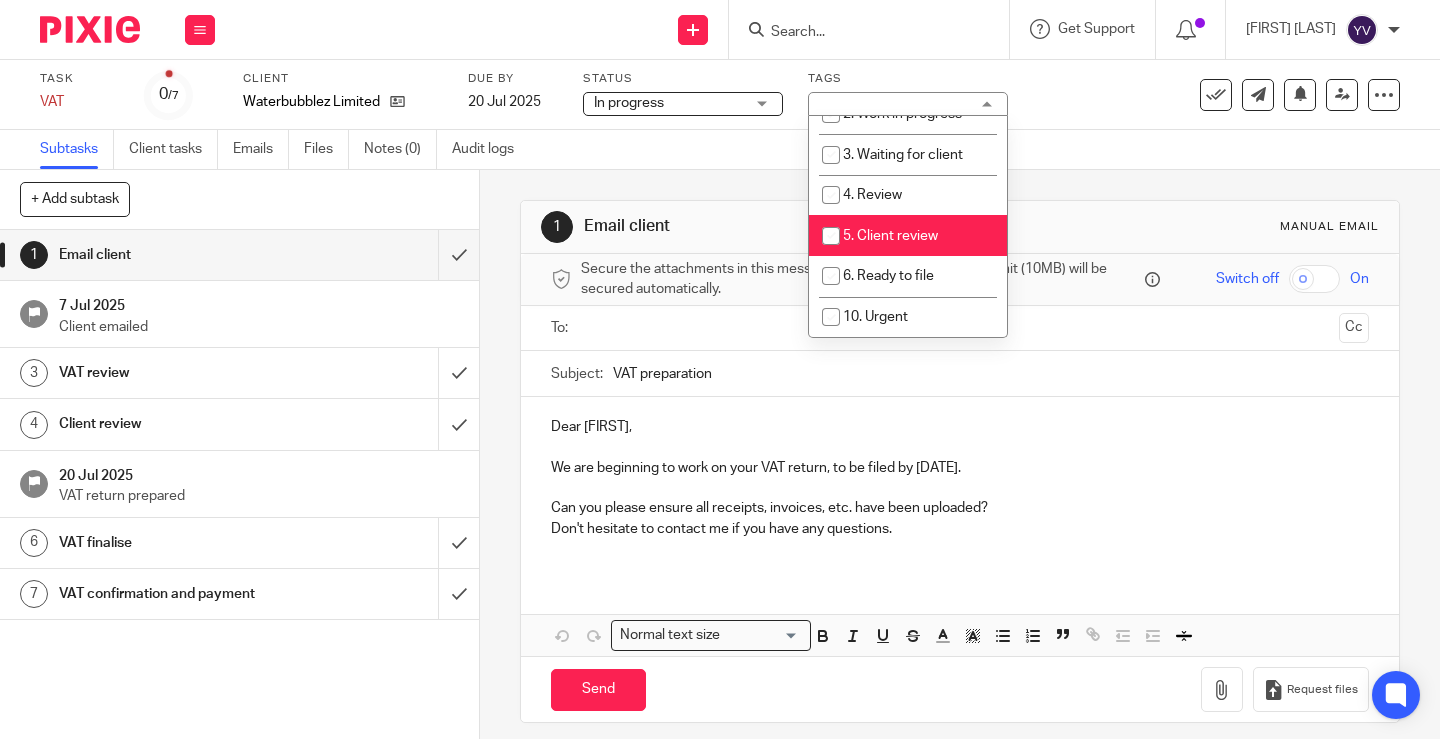 checkbox on "false" 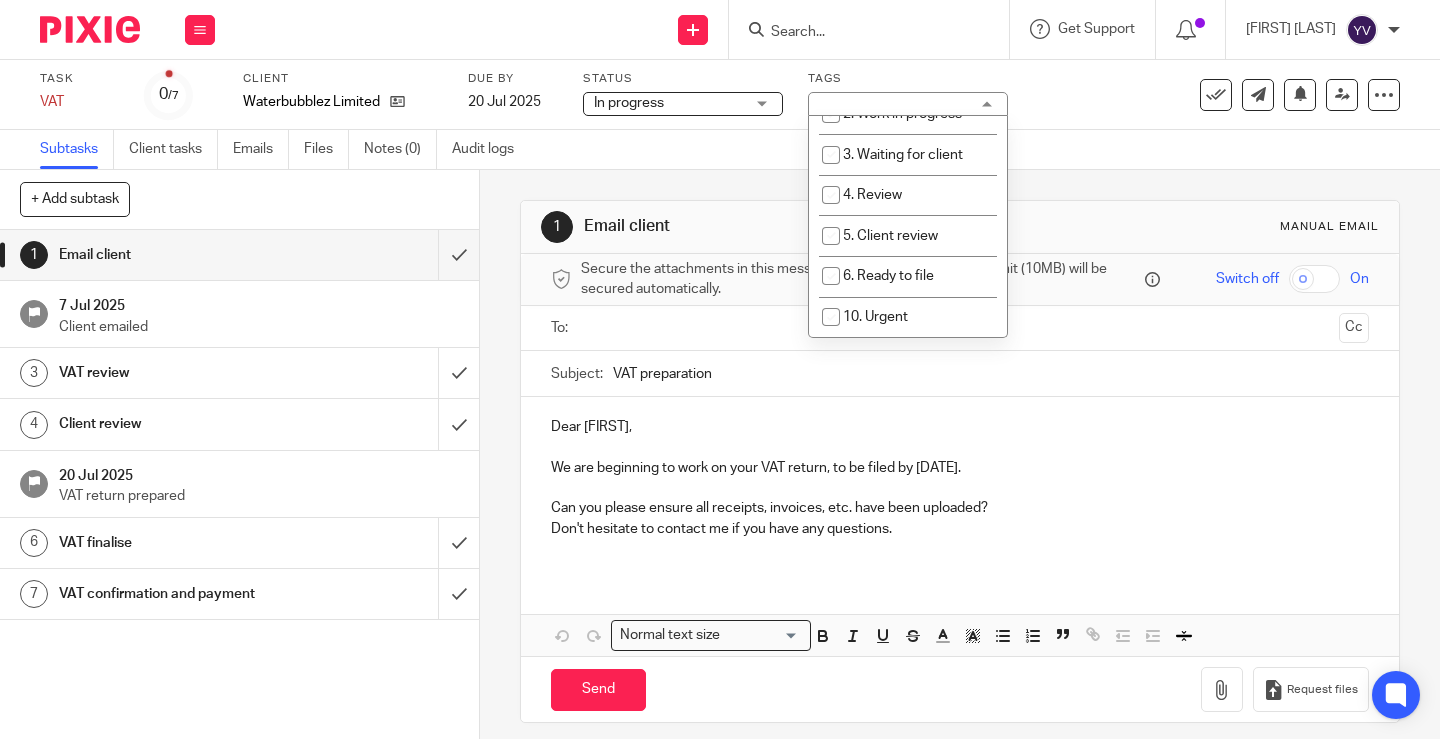 click on "Task
VAT   Save
VAT
0 /7
Client
Waterbubblez Limited
Due by
20 Jul 2025
Status
In progress
In progress
Not started
In progress
2
Tags
No tags selected
0. Info requested
1. Ready to start
2. Work in progress
3. Waiting for client
4. Review
5. Client review
6. Ready to file
10. Urgent" at bounding box center [606, 95] 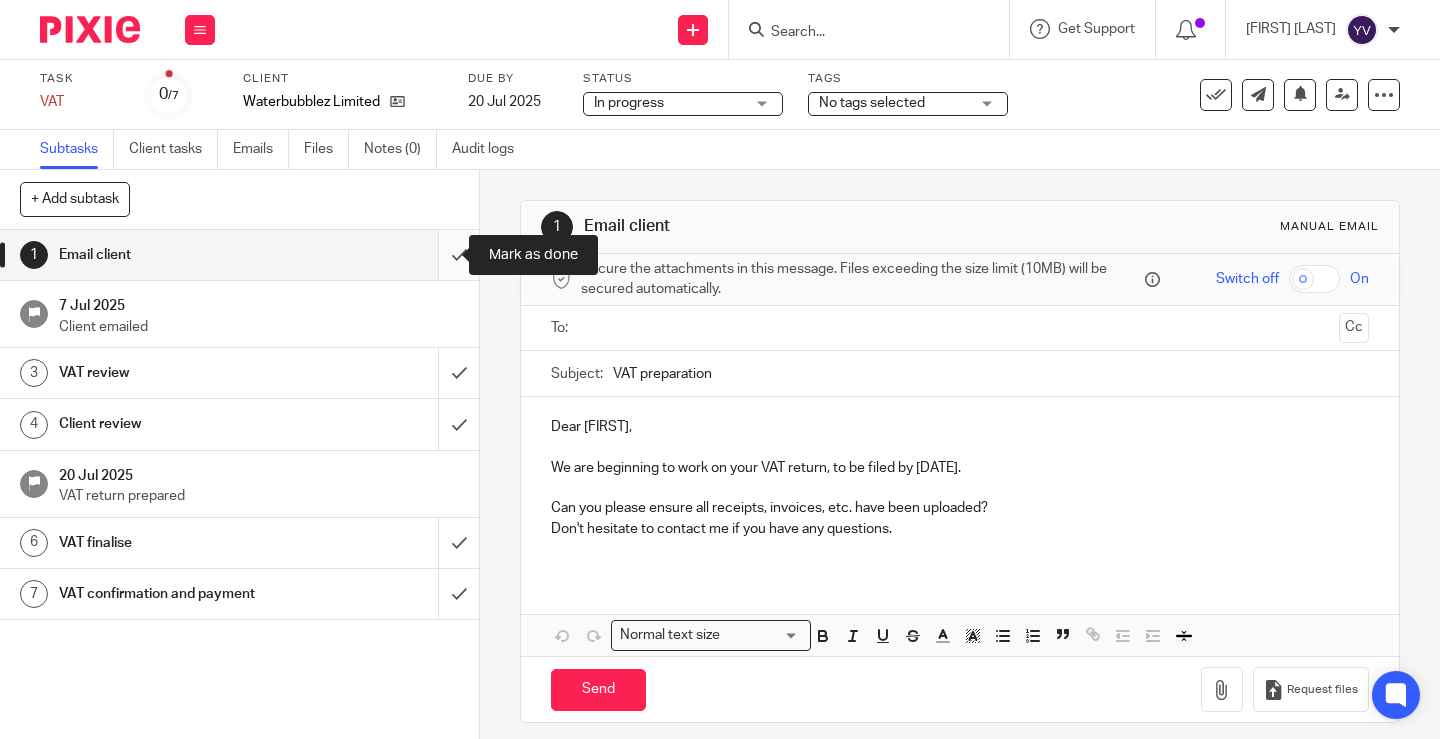 click at bounding box center [239, 255] 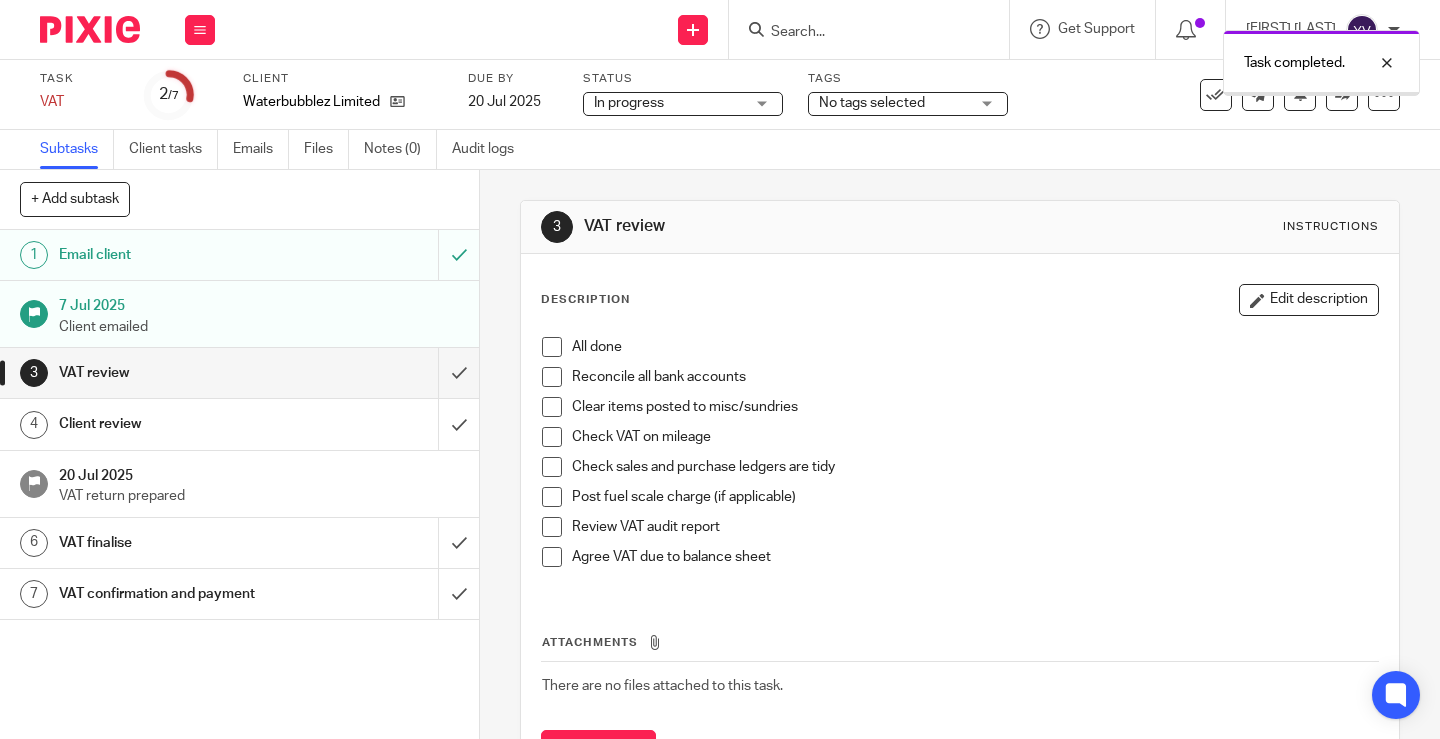 scroll, scrollTop: 0, scrollLeft: 0, axis: both 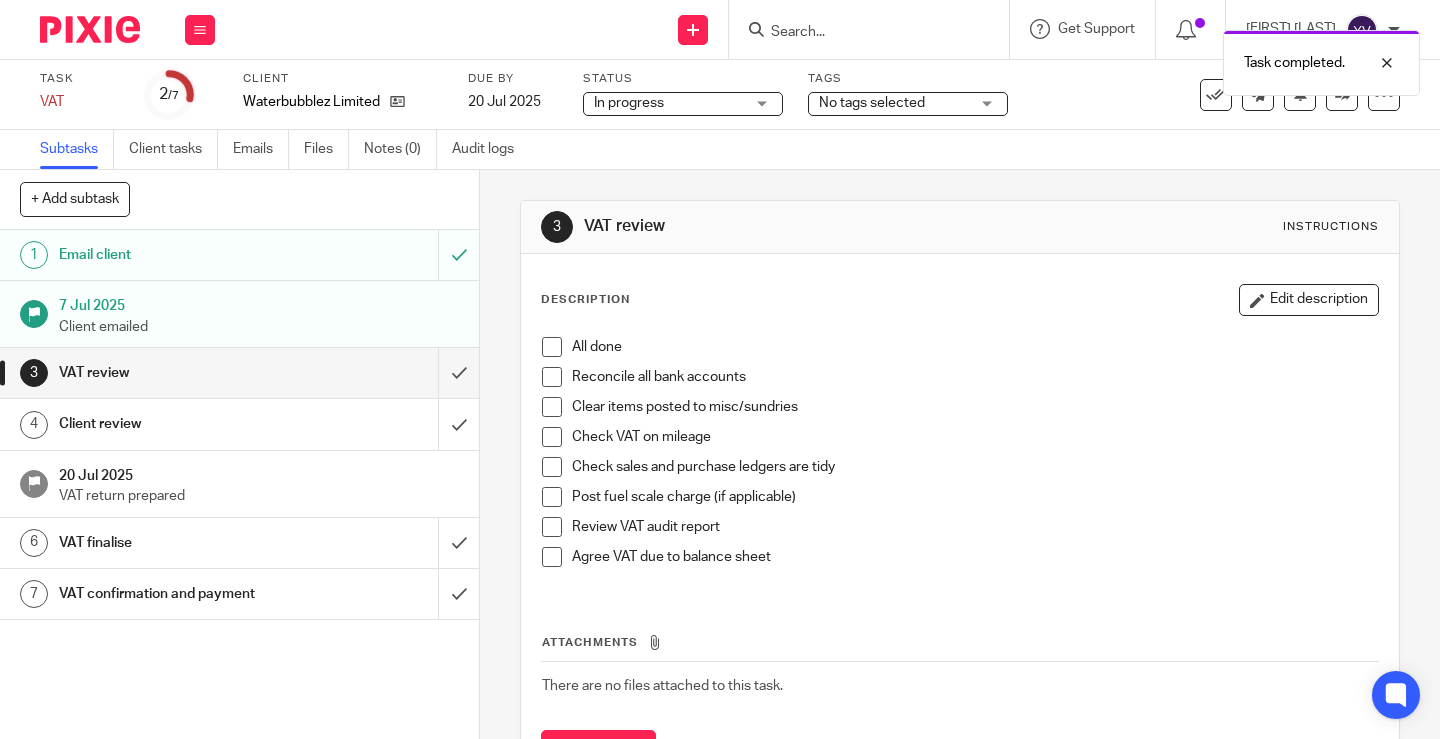 click at bounding box center [552, 347] 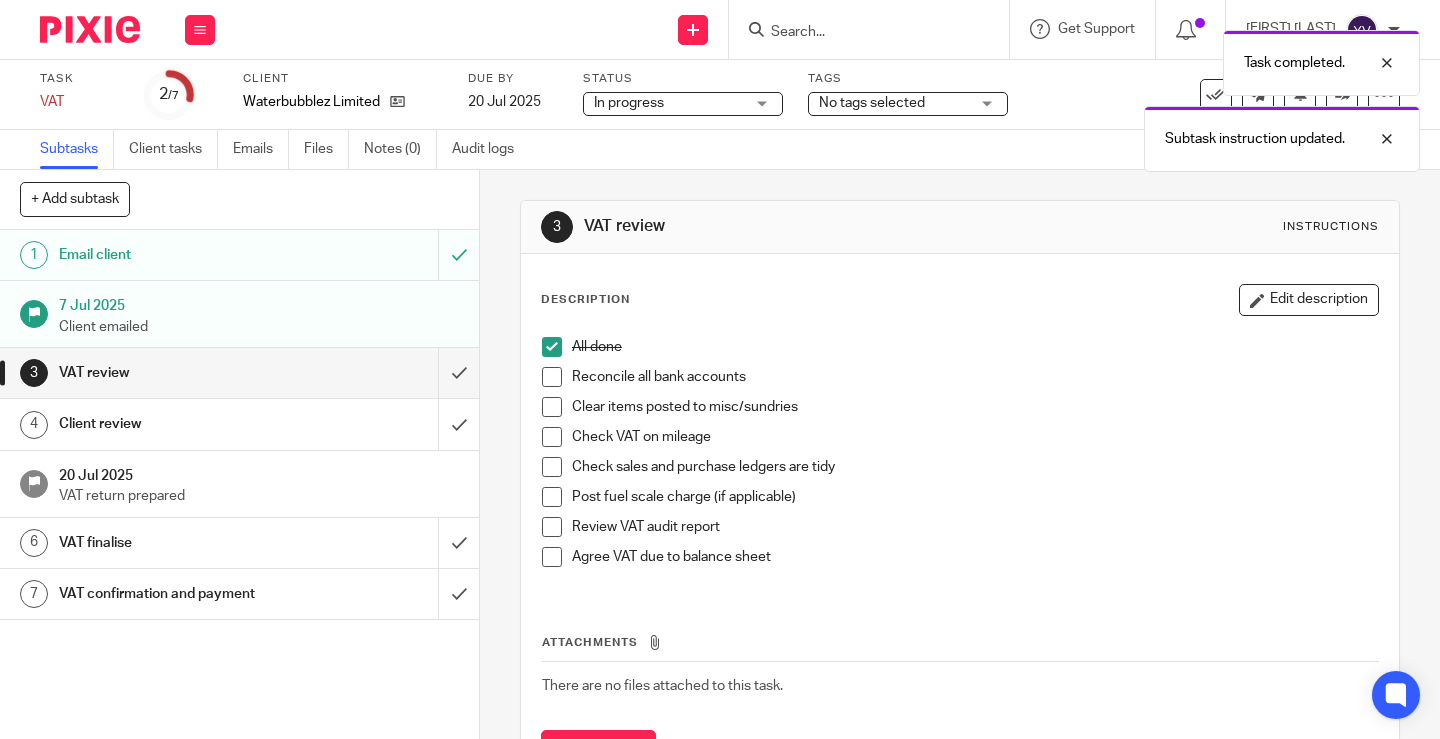click at bounding box center [552, 377] 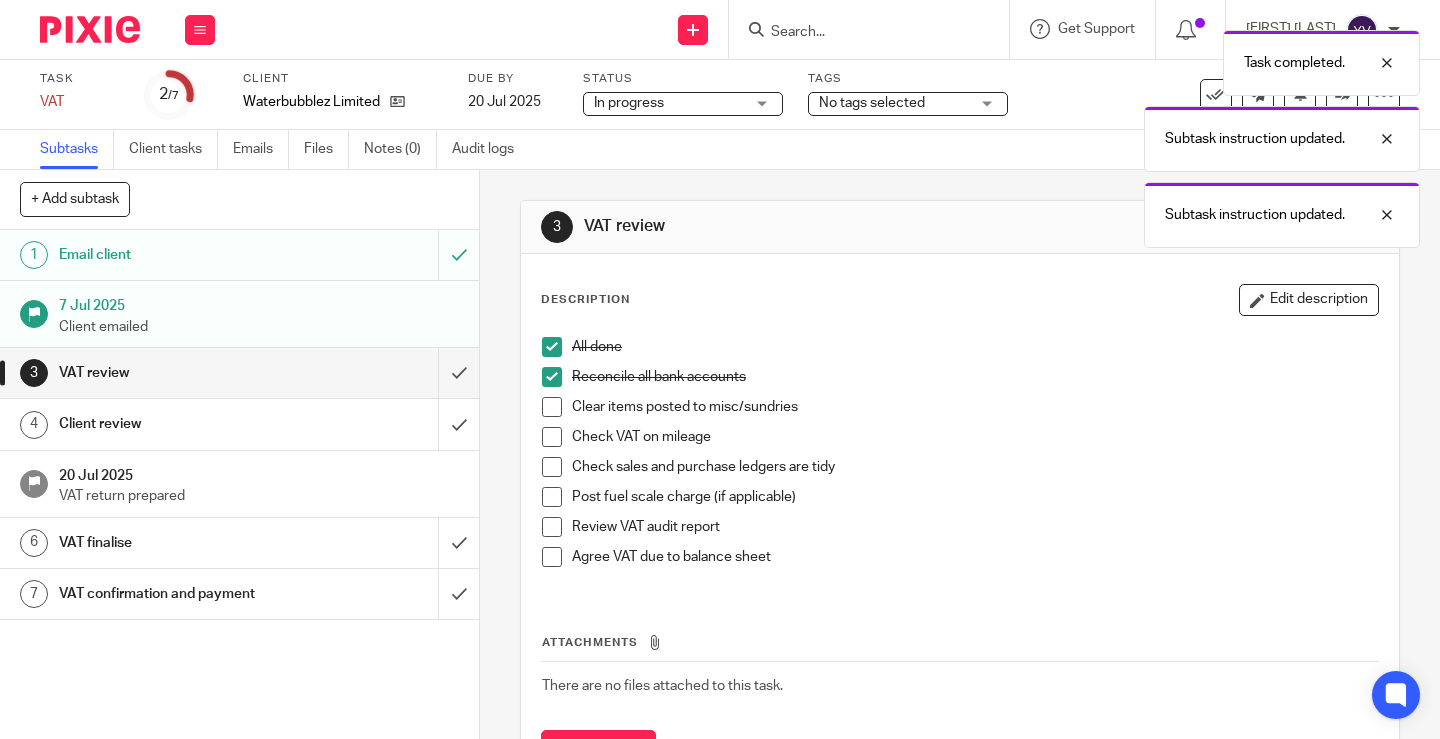click at bounding box center [552, 407] 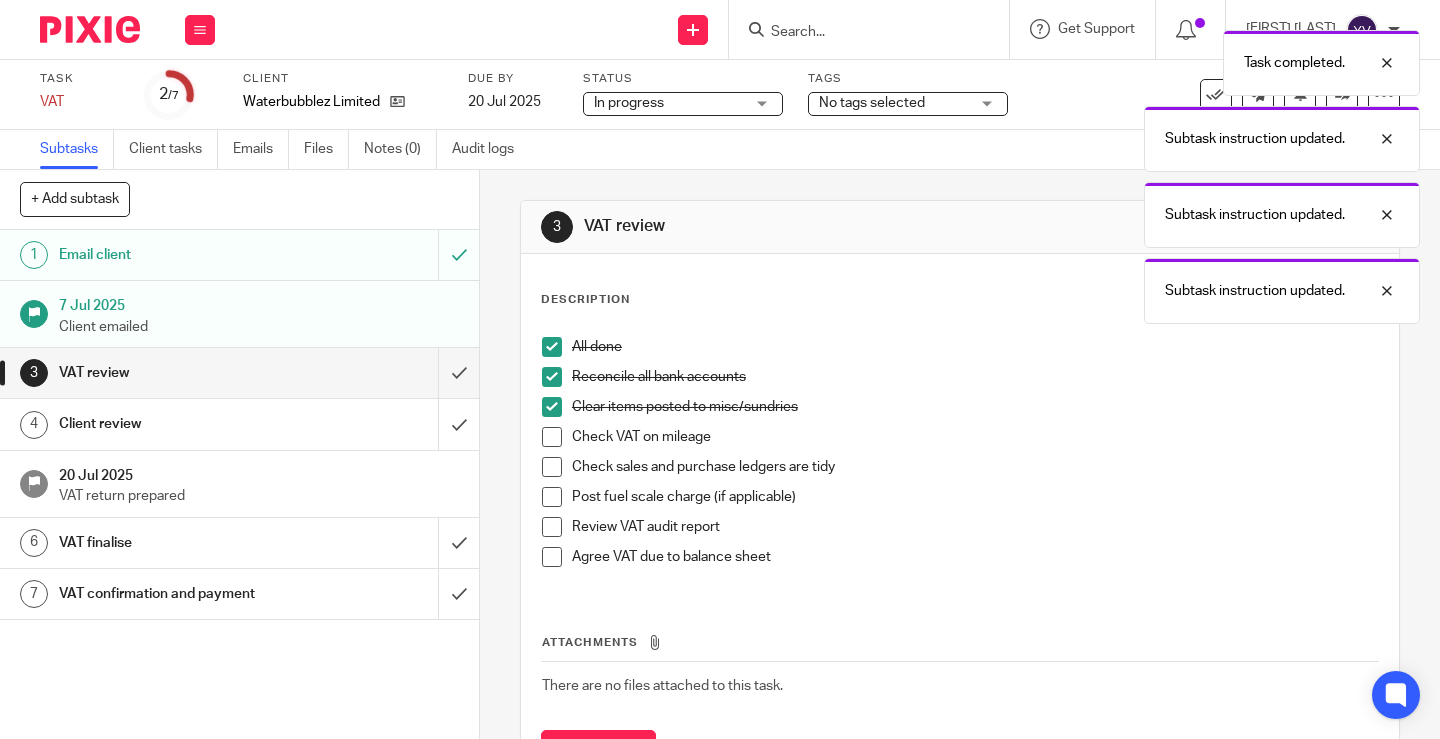 click at bounding box center (552, 437) 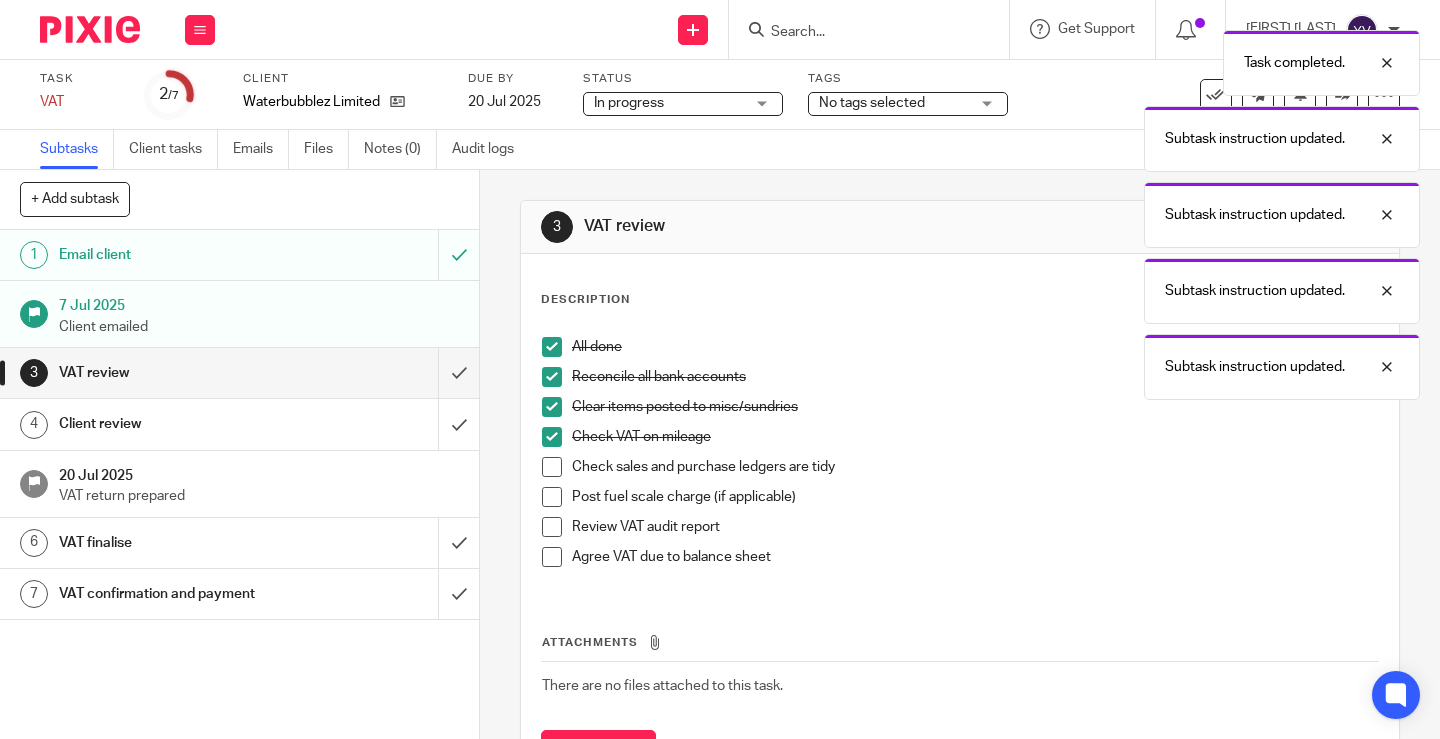click at bounding box center [552, 467] 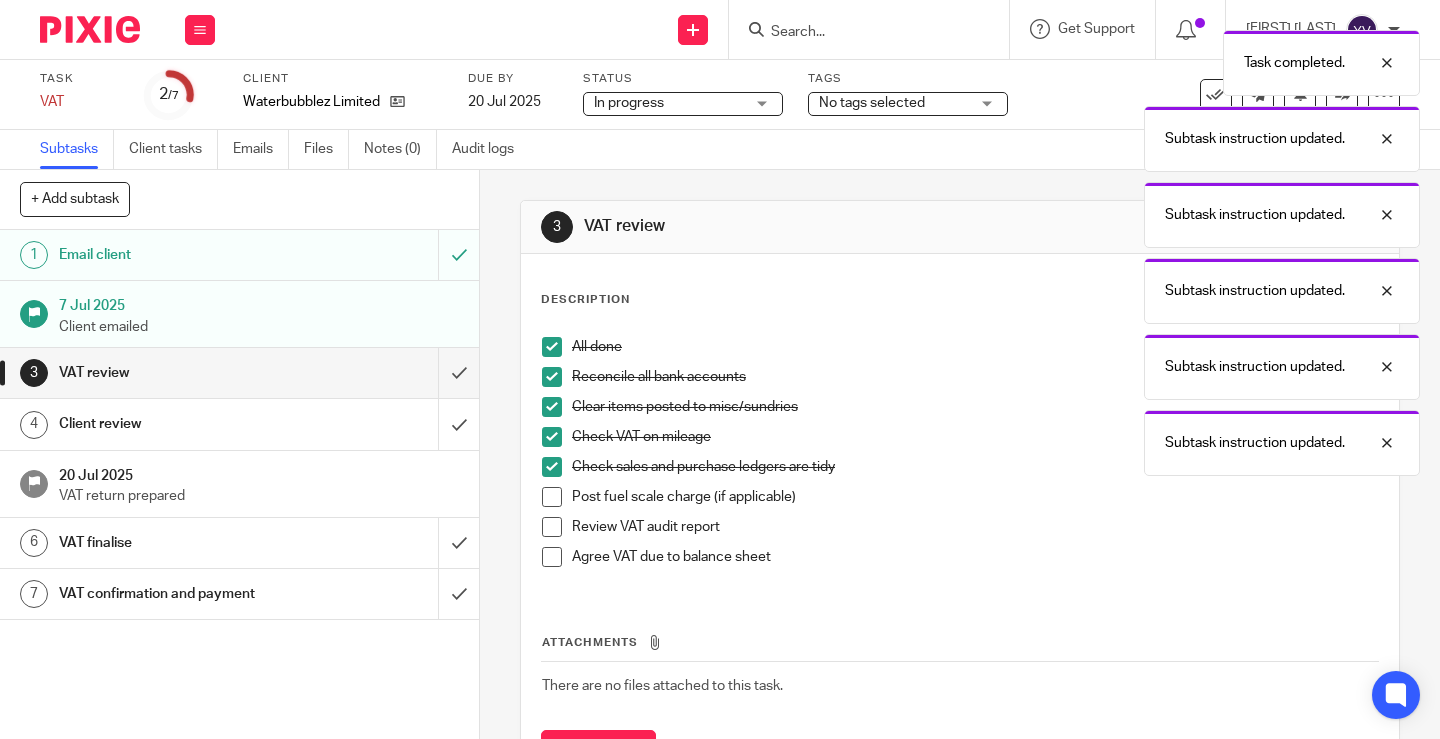 click at bounding box center [552, 497] 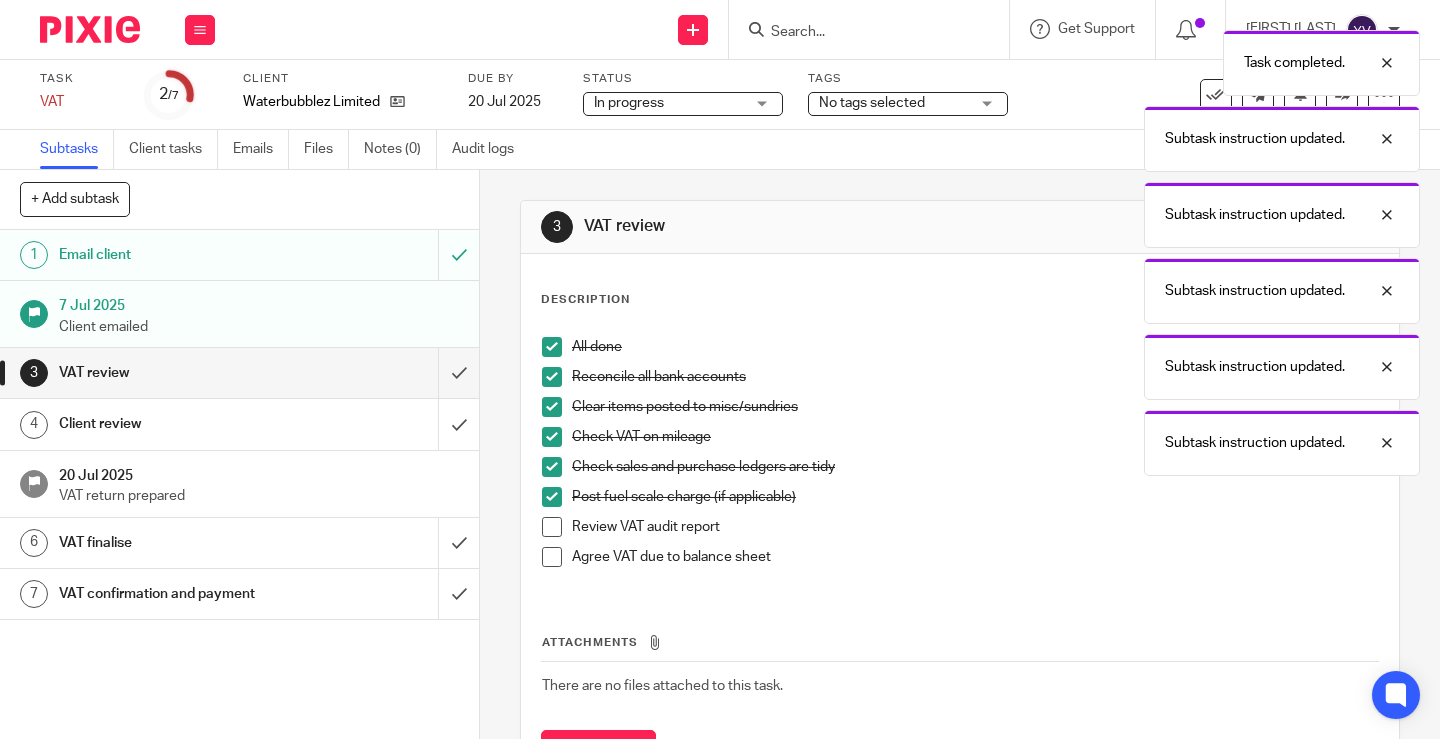 click at bounding box center (552, 527) 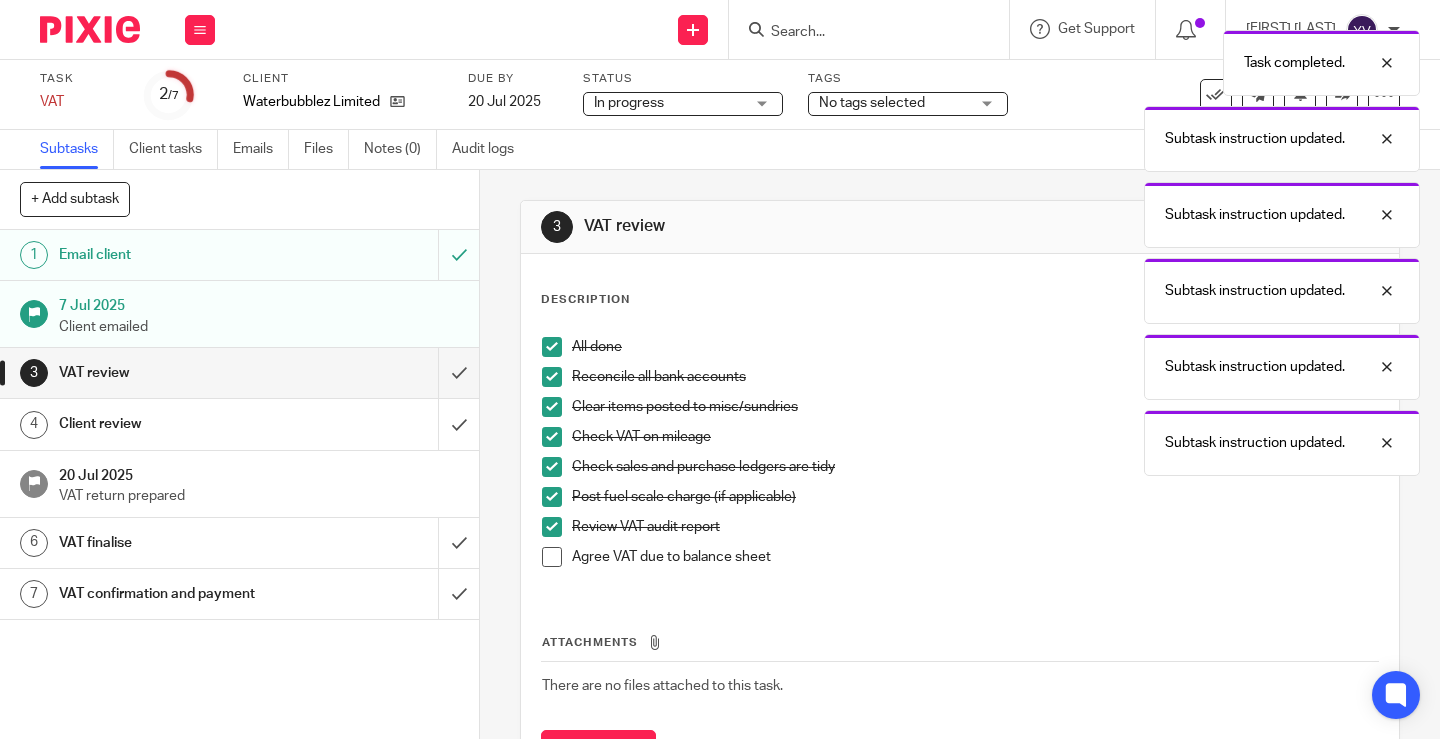click at bounding box center (552, 557) 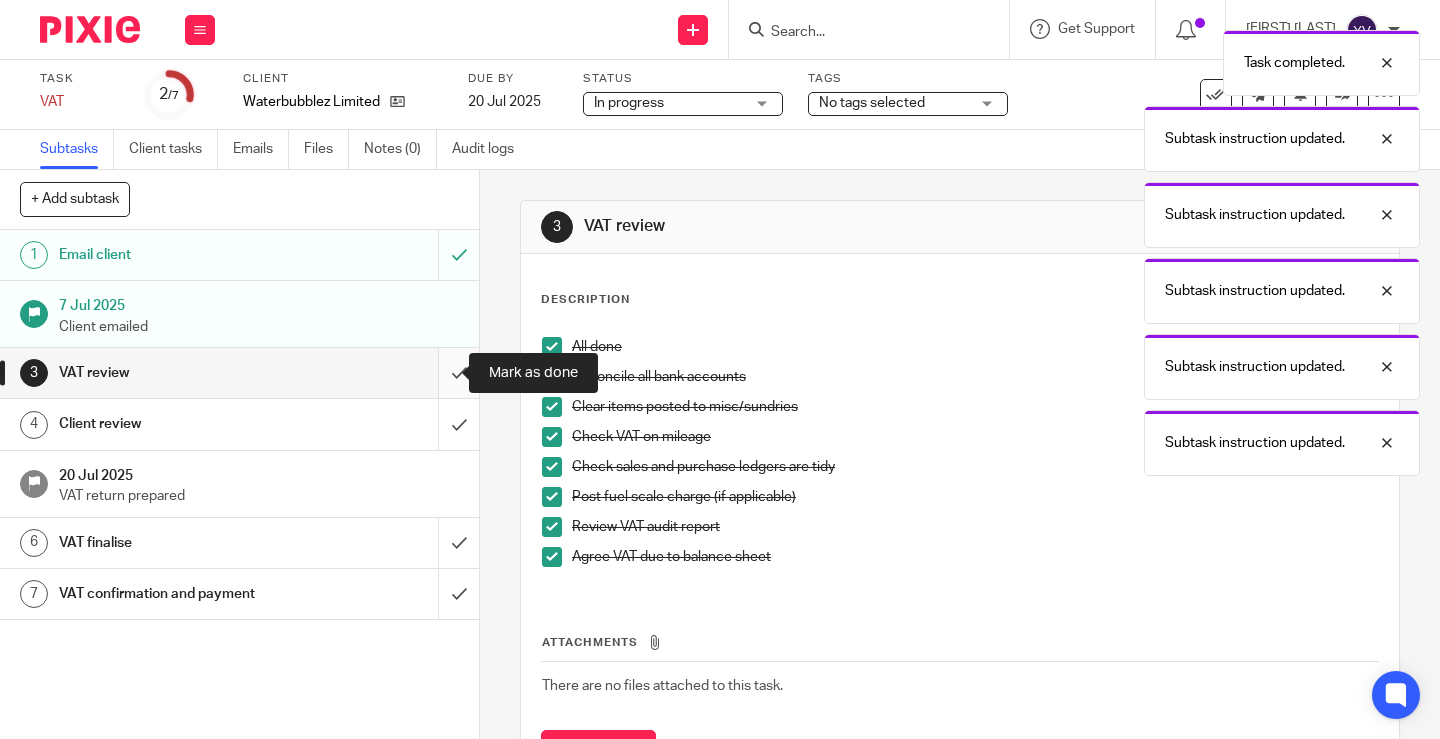 click at bounding box center (239, 373) 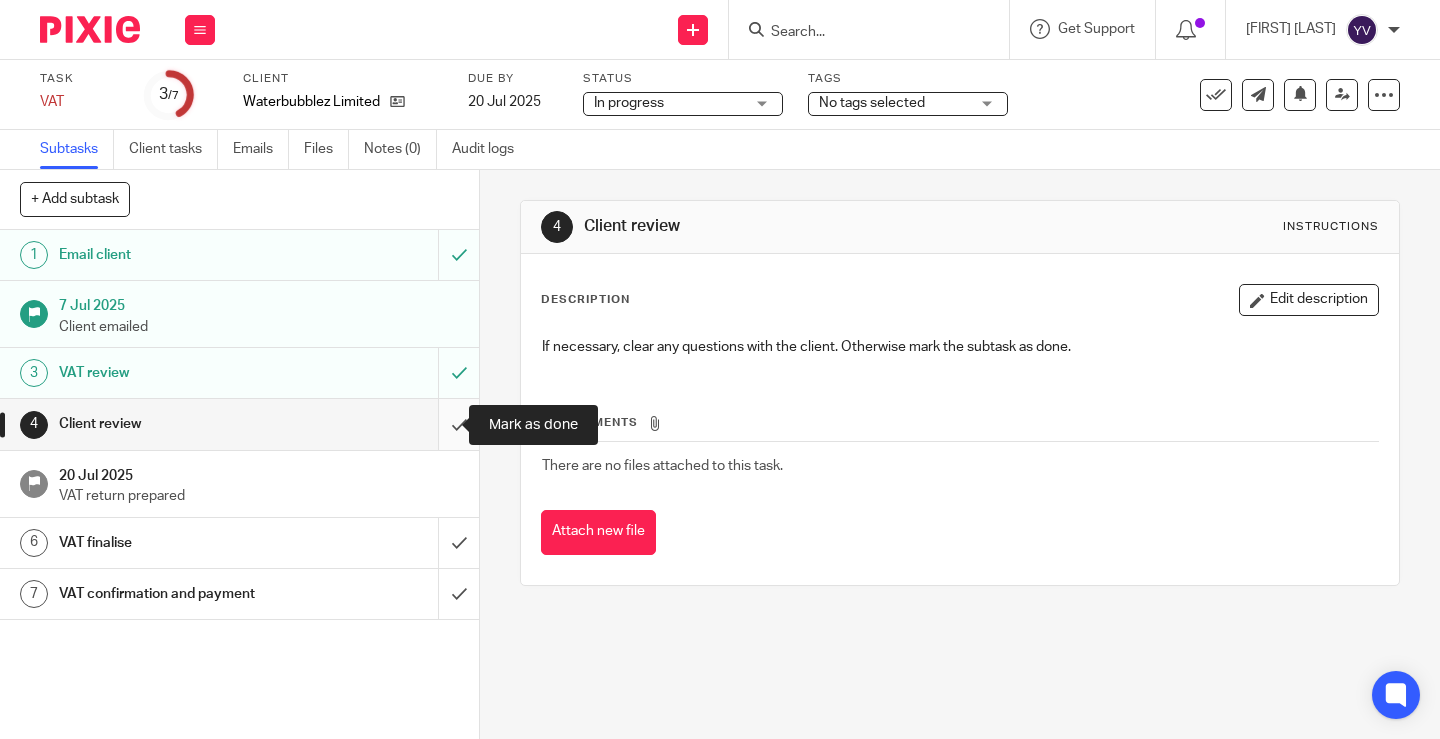 scroll, scrollTop: 0, scrollLeft: 0, axis: both 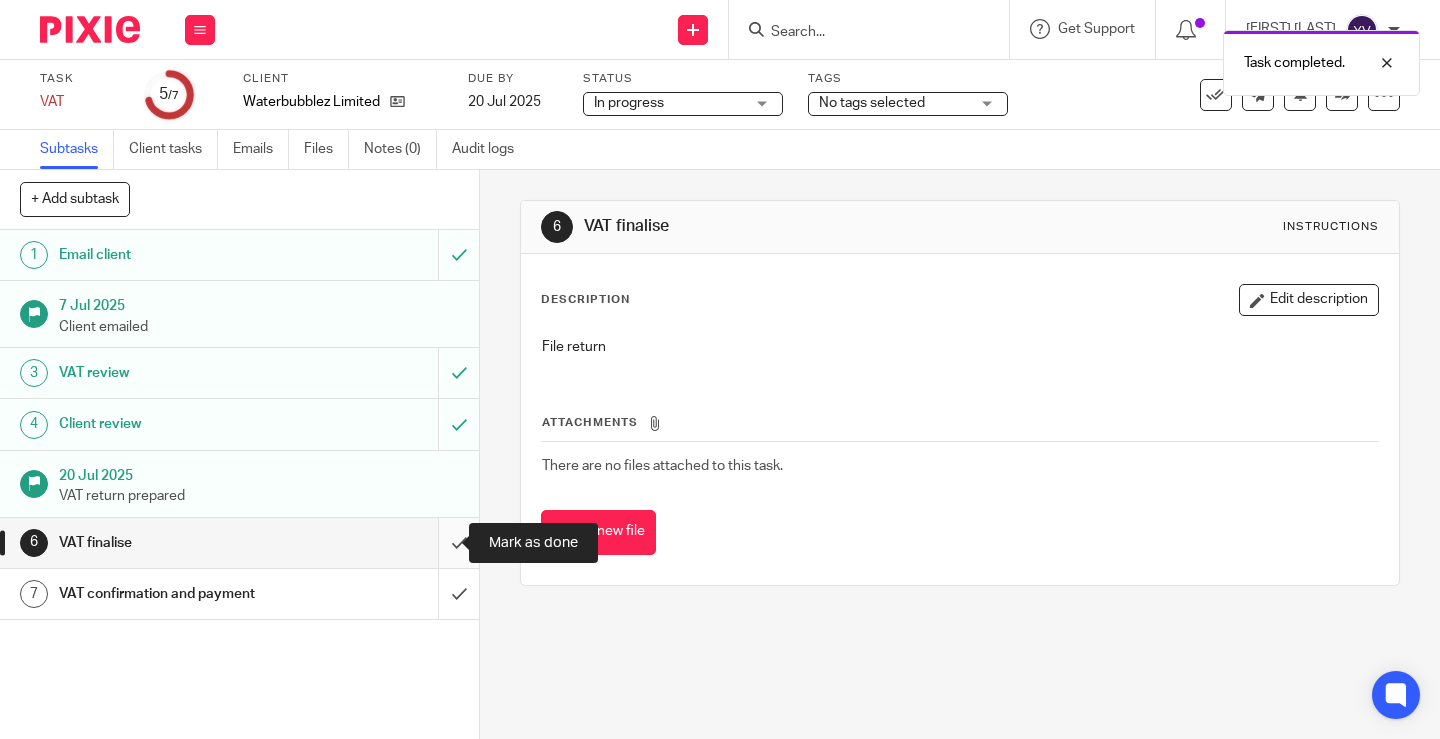 click at bounding box center (239, 543) 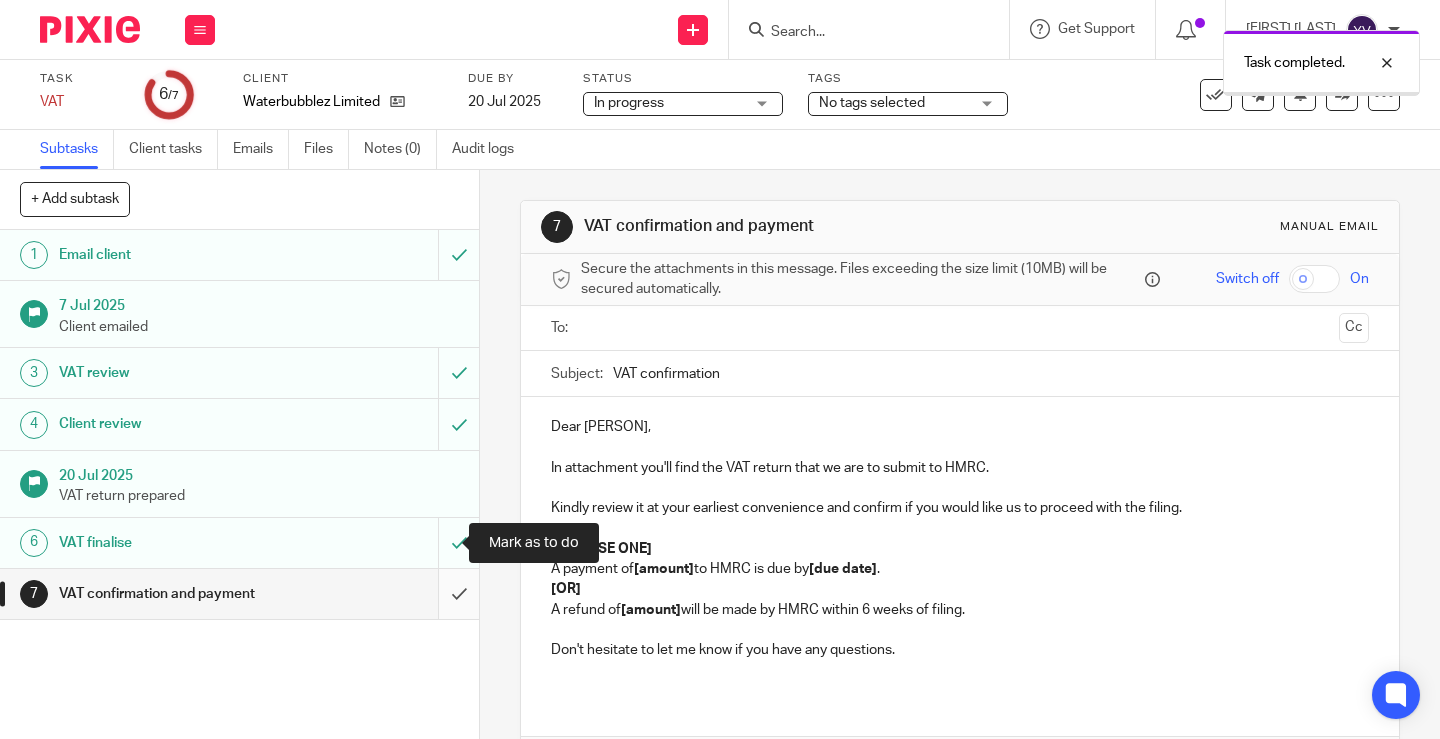 scroll, scrollTop: 0, scrollLeft: 0, axis: both 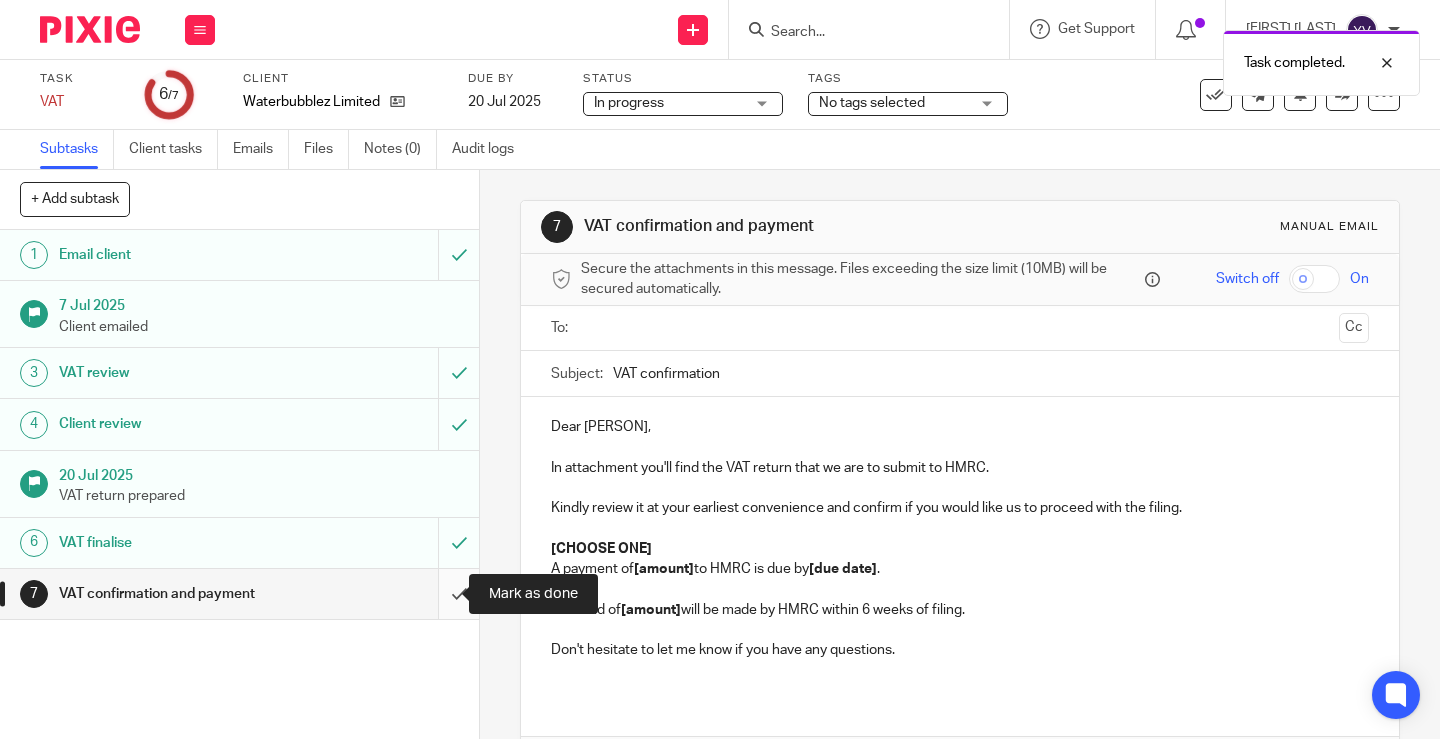 click at bounding box center (239, 594) 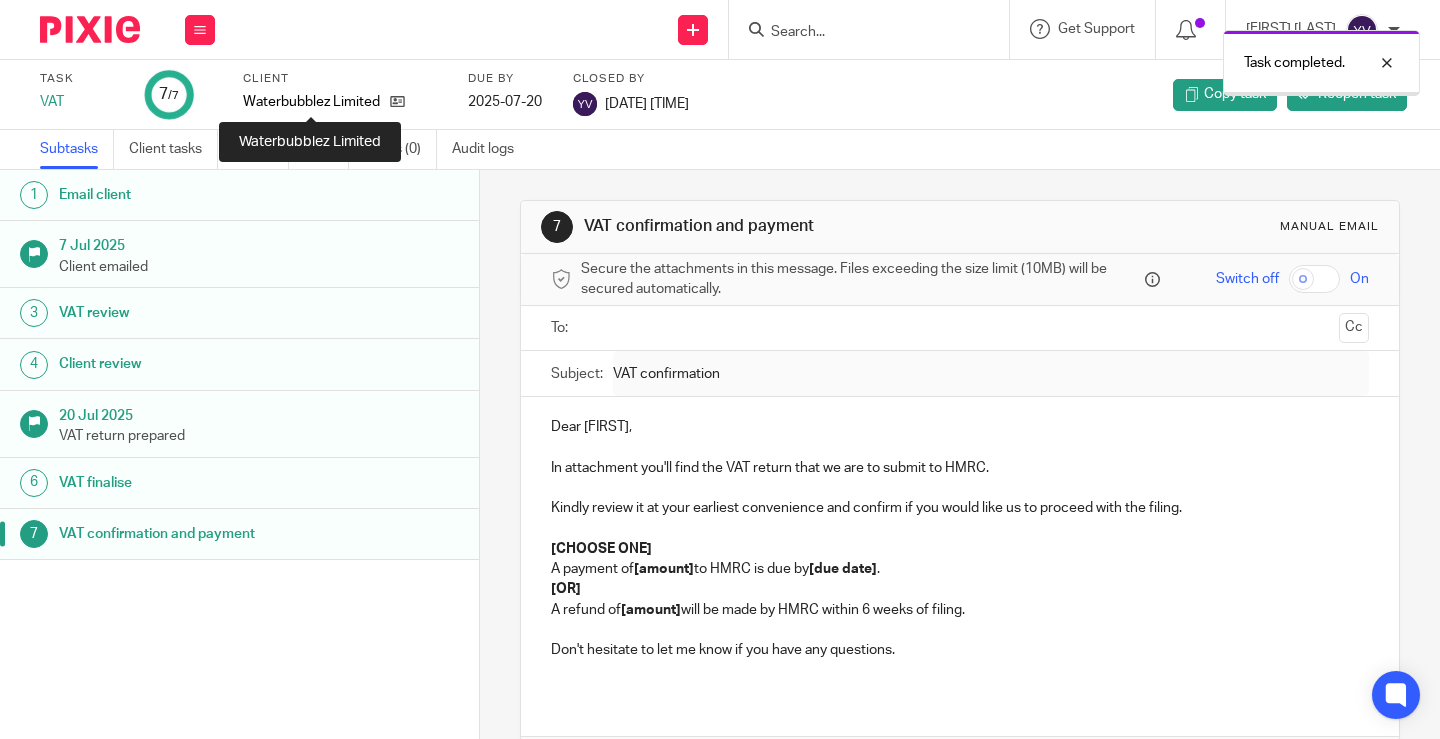 scroll, scrollTop: 0, scrollLeft: 0, axis: both 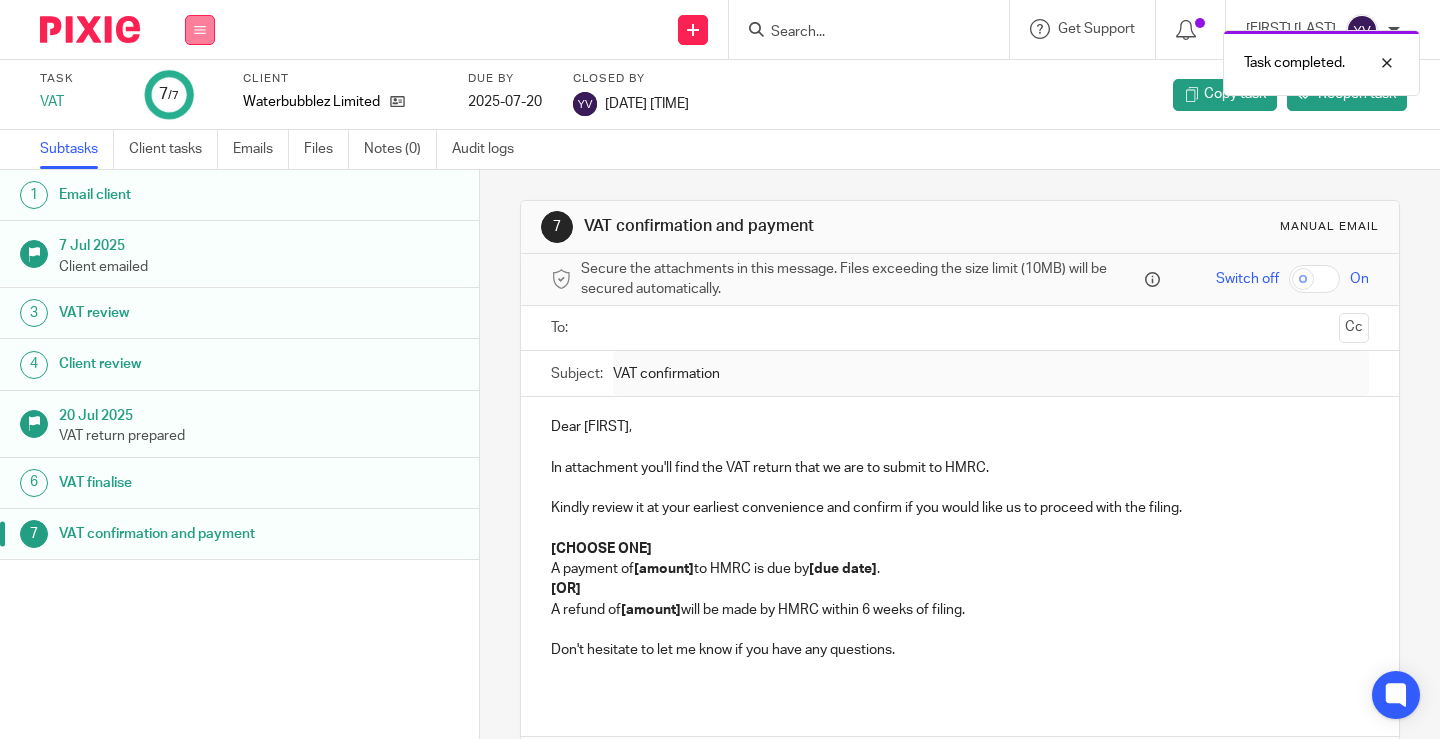 click at bounding box center (200, 30) 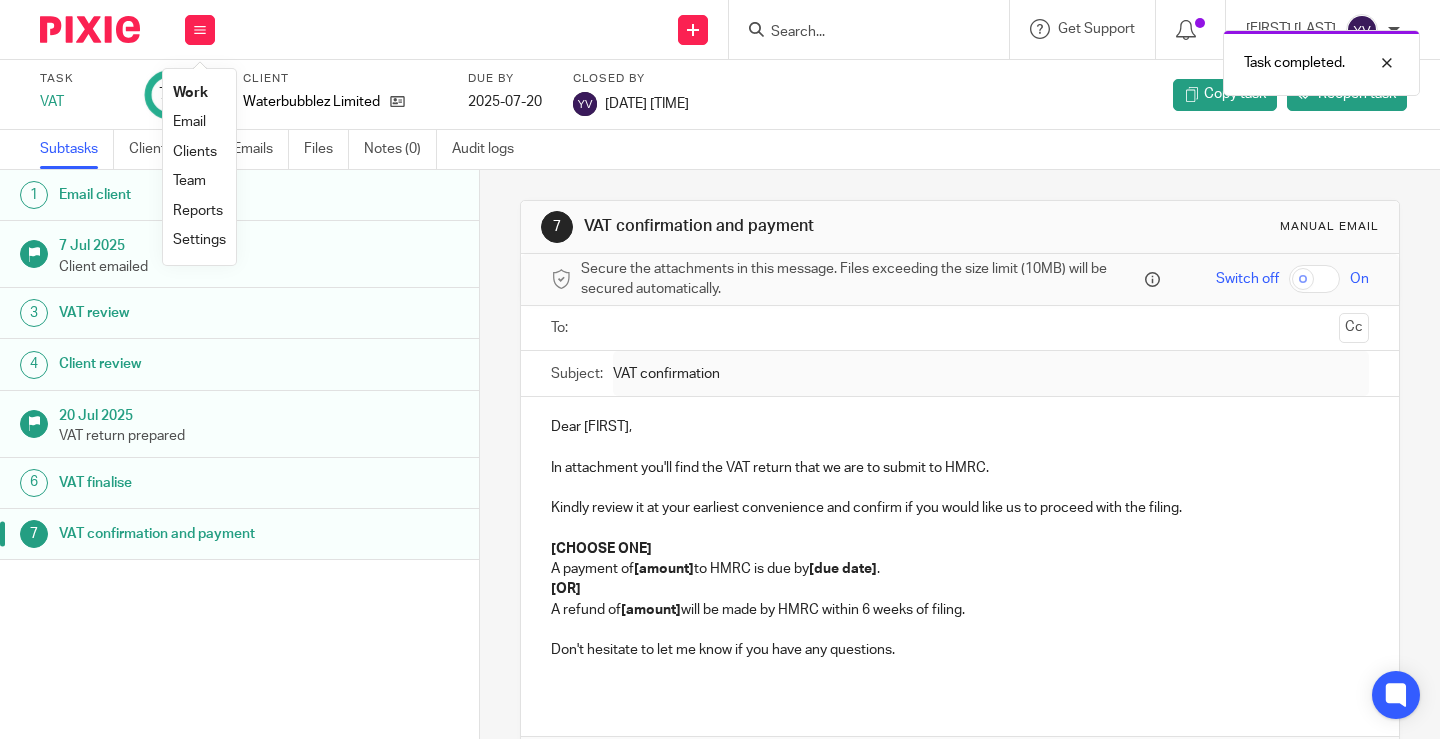 click on "Work" at bounding box center [190, 93] 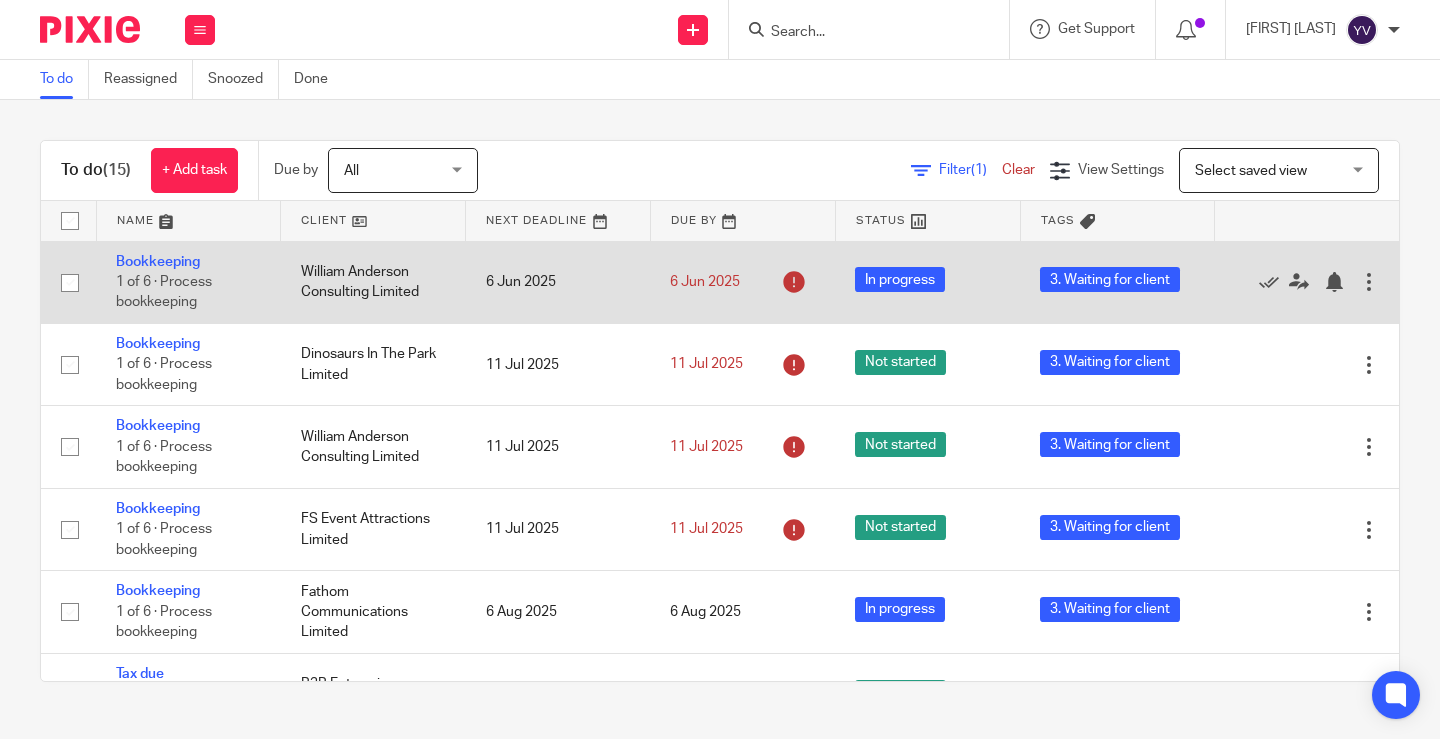 scroll, scrollTop: 0, scrollLeft: 0, axis: both 